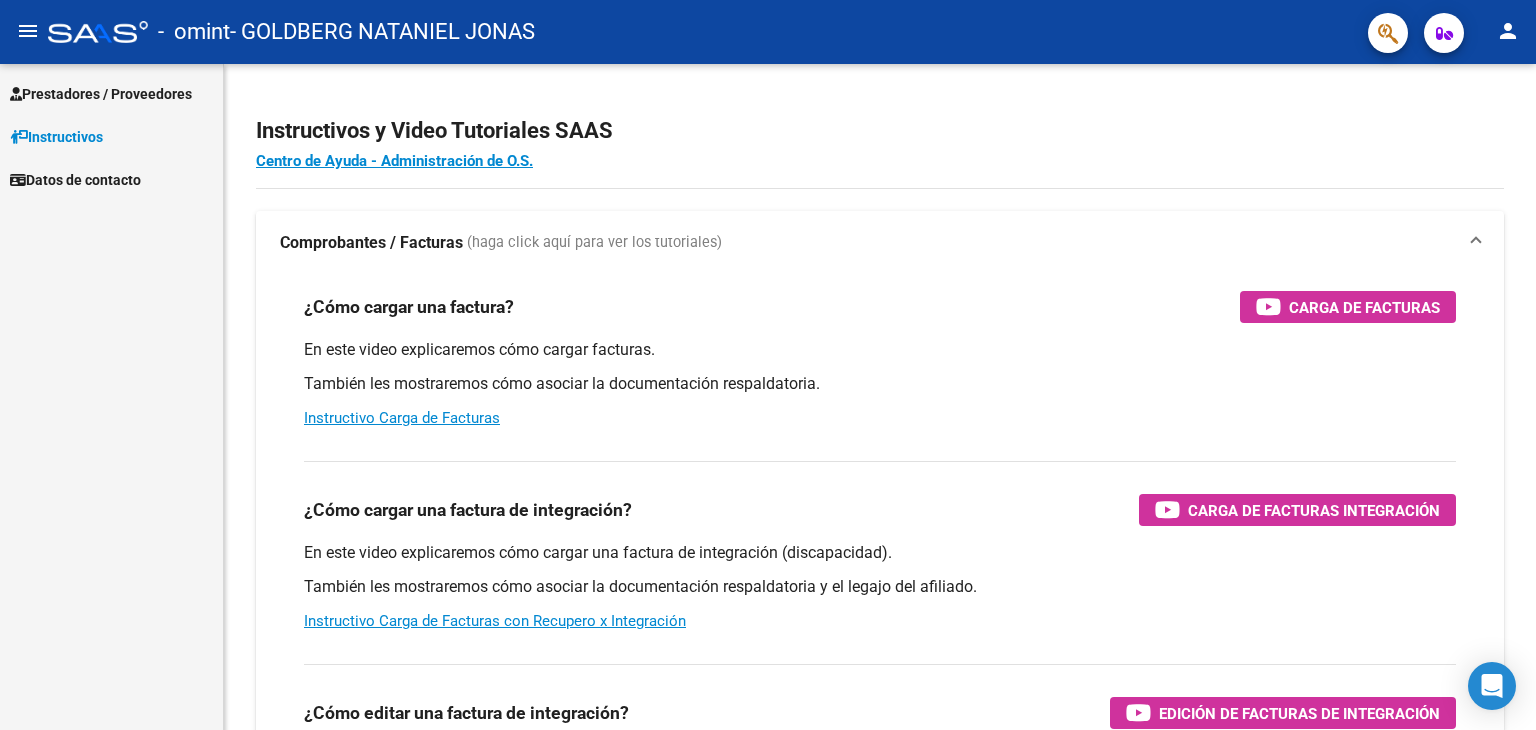 scroll, scrollTop: 0, scrollLeft: 0, axis: both 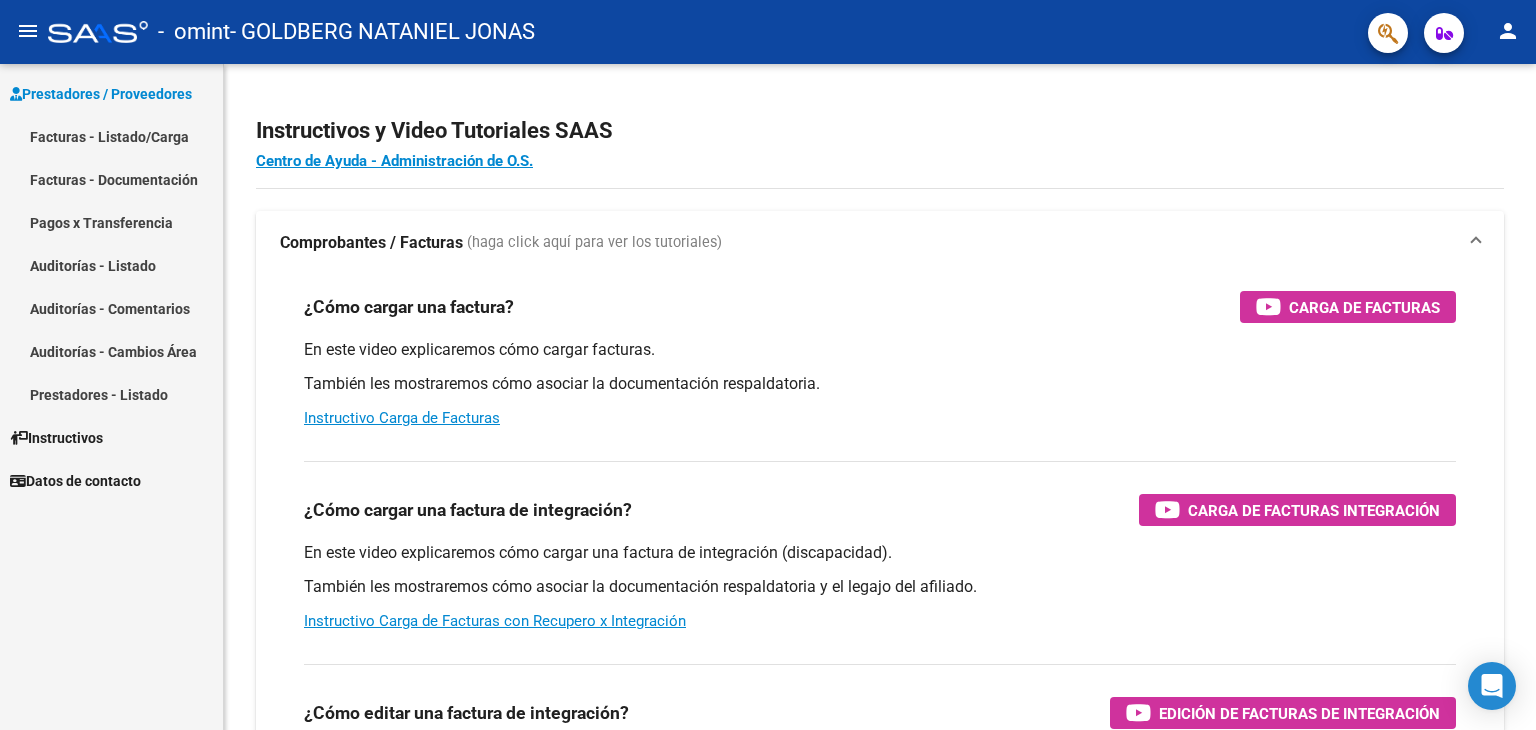 click on "Facturas - Listado/Carga" at bounding box center [111, 136] 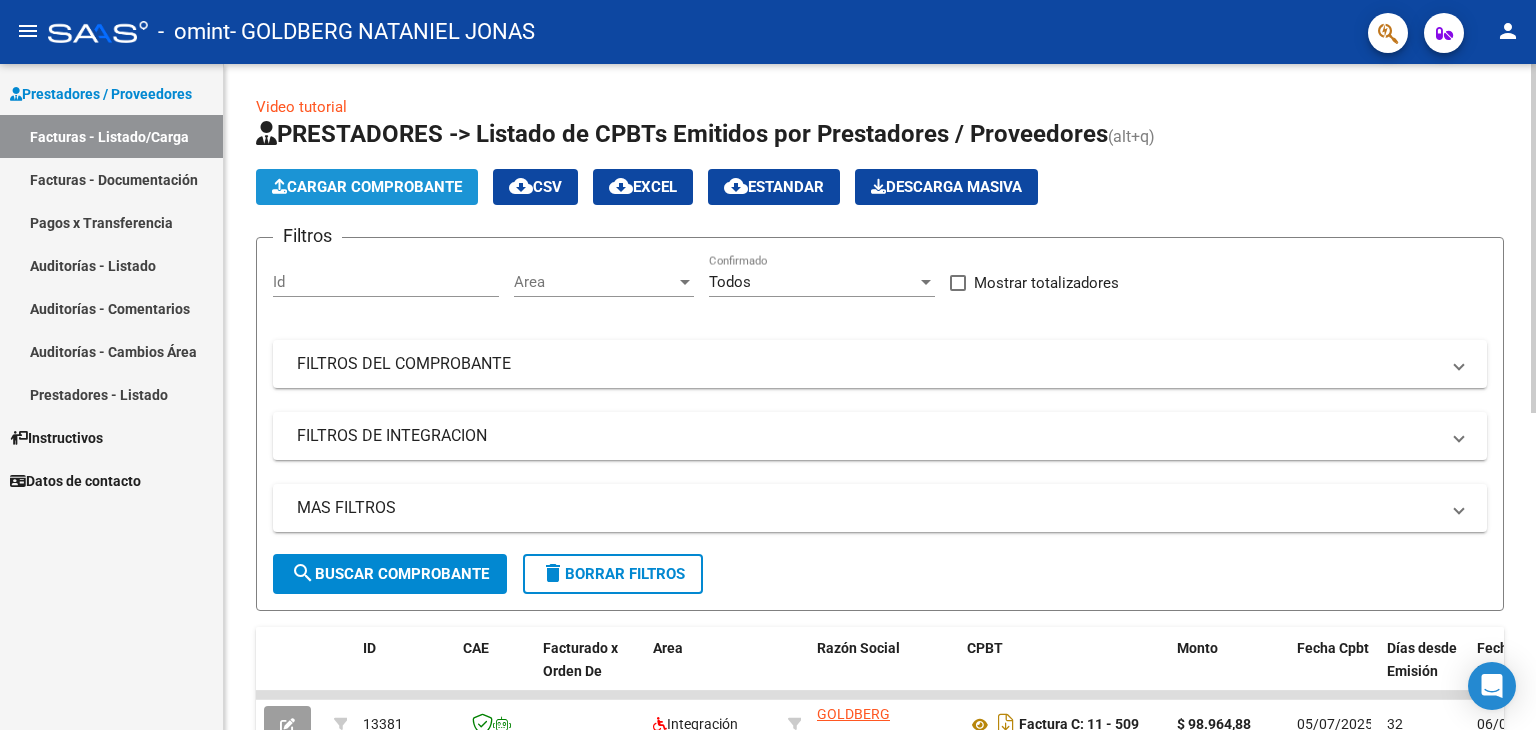 click on "Cargar Comprobante" 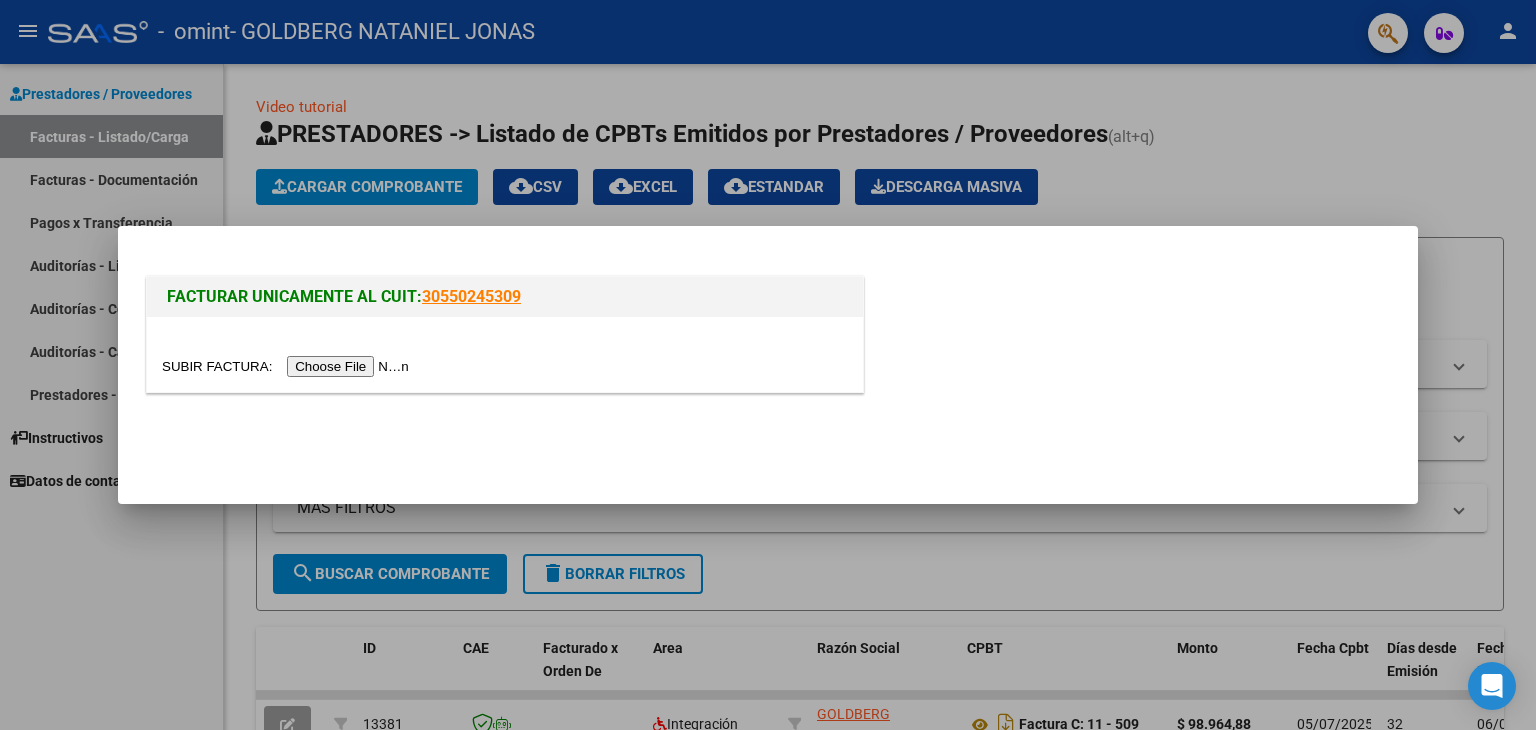 click at bounding box center (288, 366) 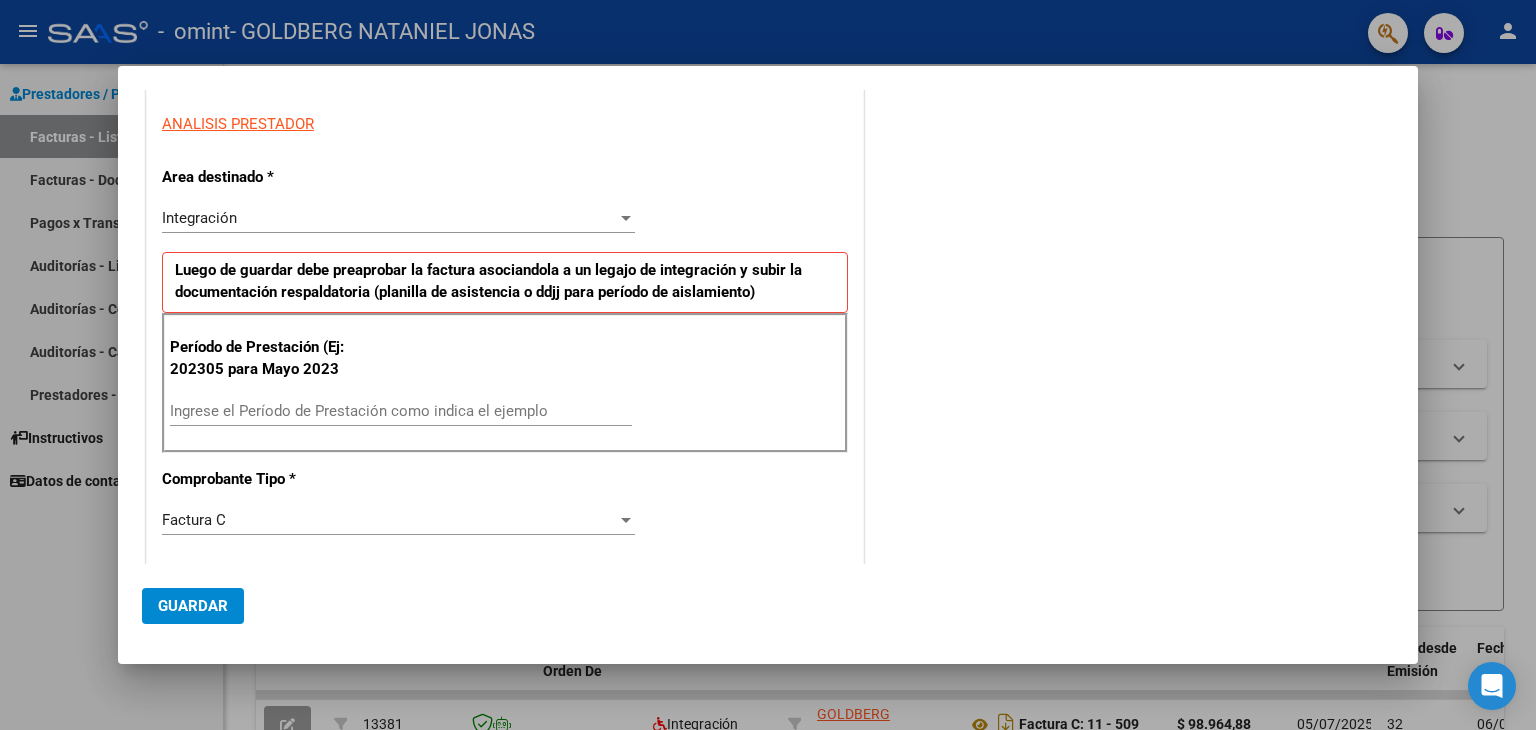 scroll, scrollTop: 294, scrollLeft: 0, axis: vertical 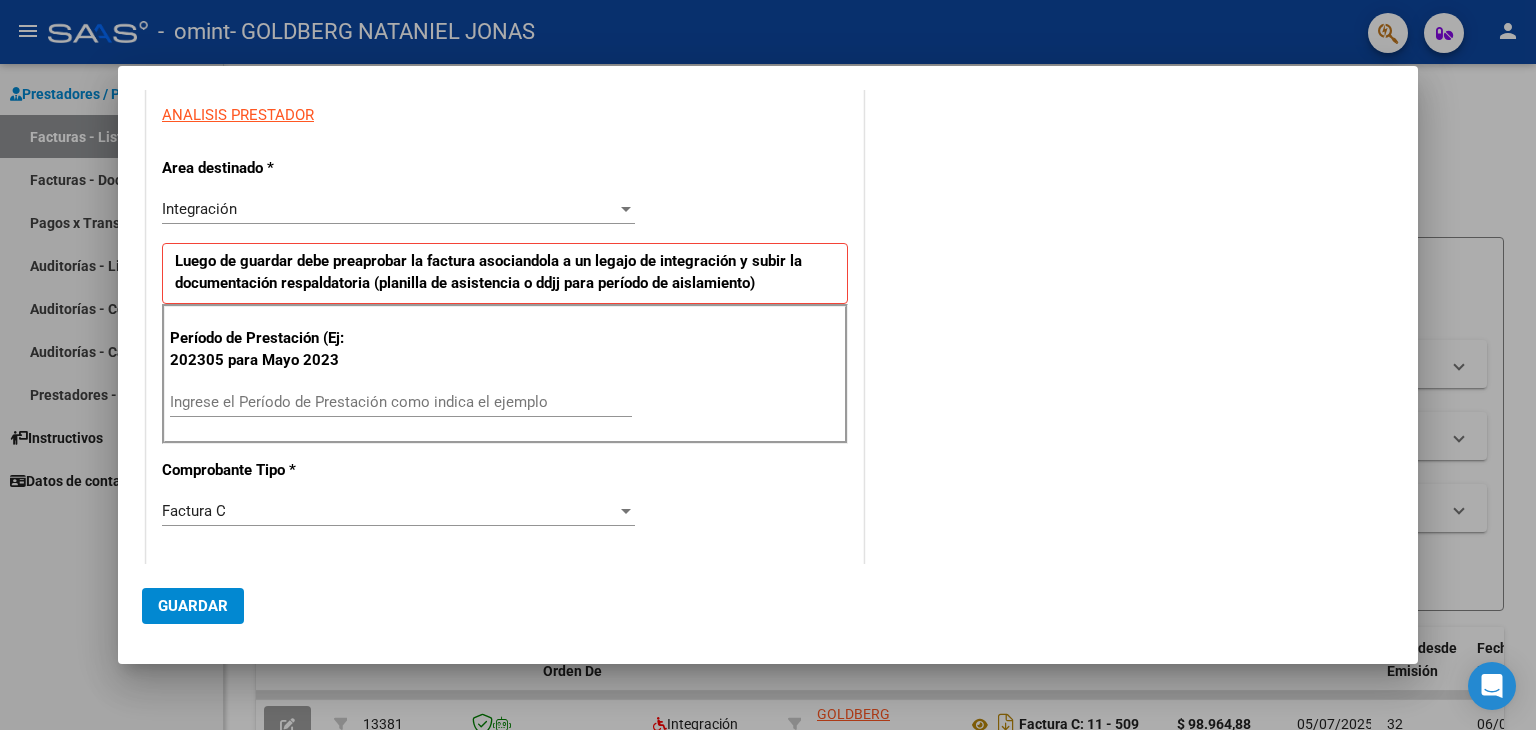 click on "Ingrese el Período de Prestación como indica el ejemplo" at bounding box center (401, 411) 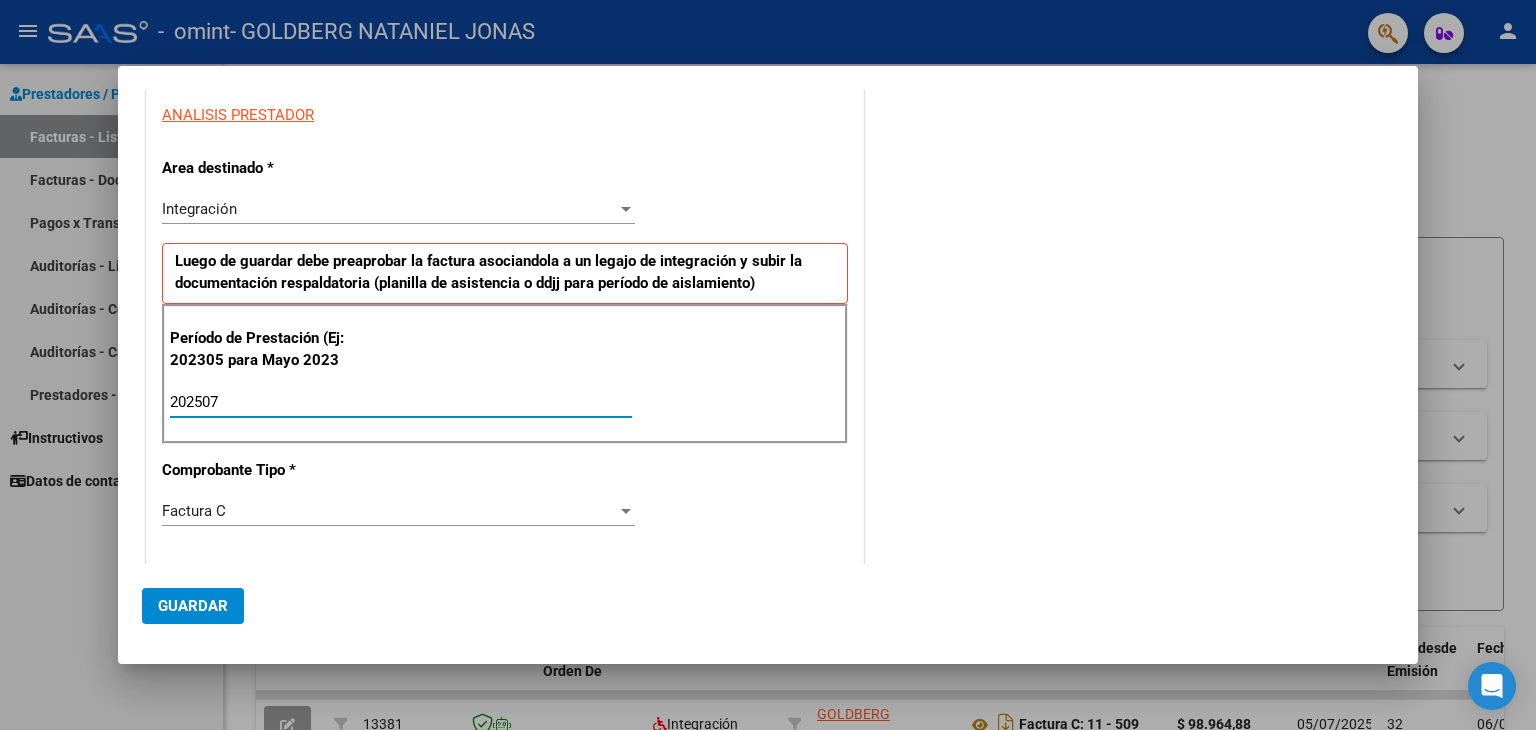 type on "202507" 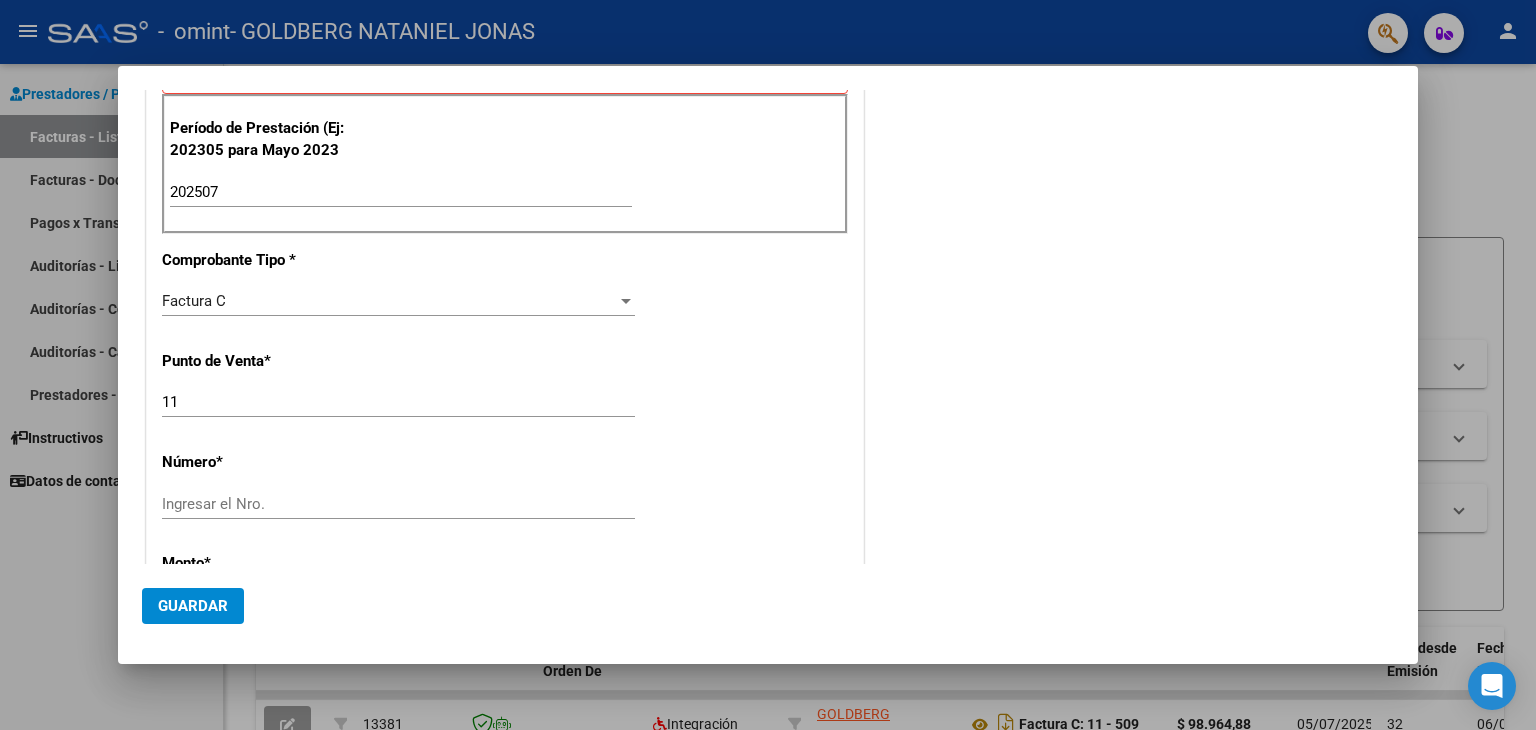 scroll, scrollTop: 568, scrollLeft: 0, axis: vertical 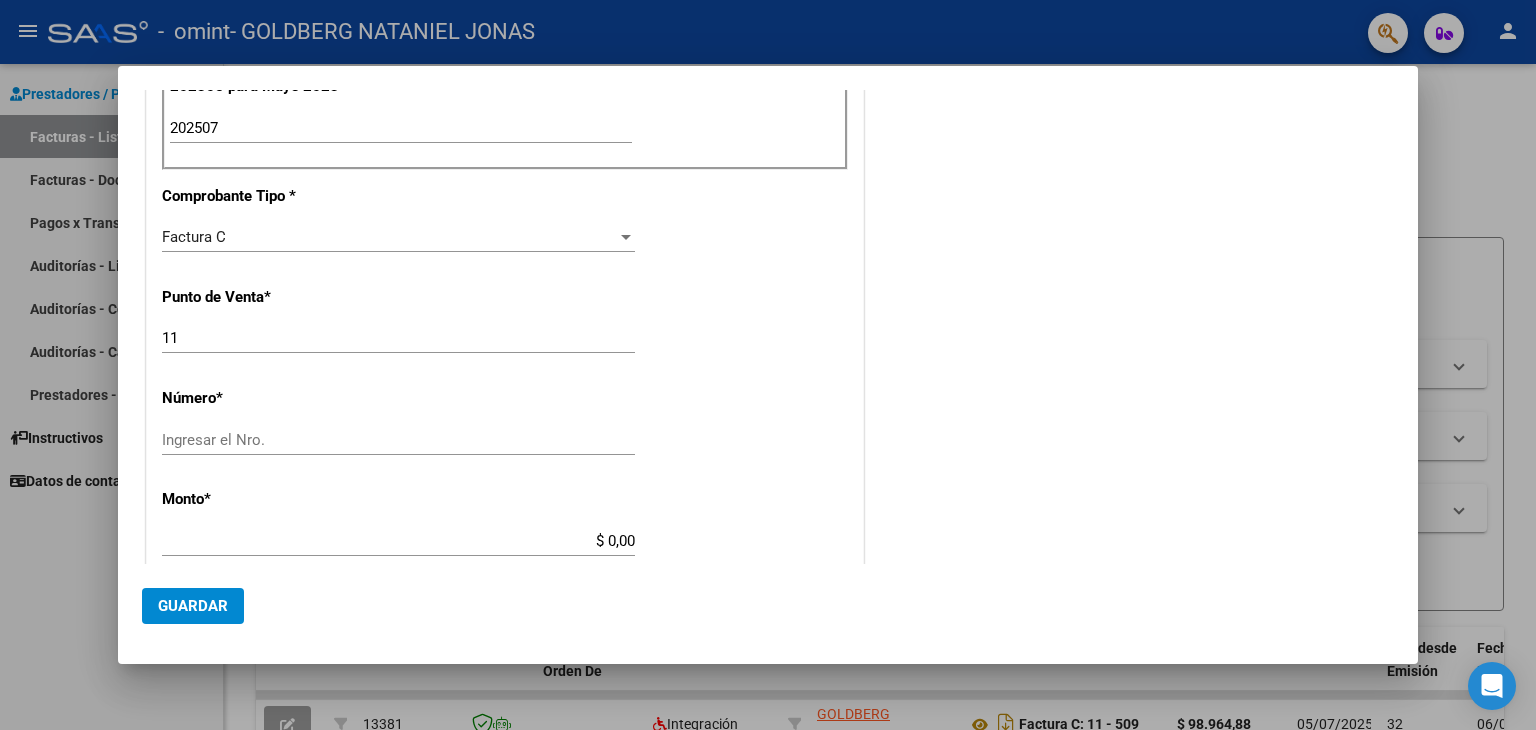 click on "Ingresar el Nro." at bounding box center (398, 440) 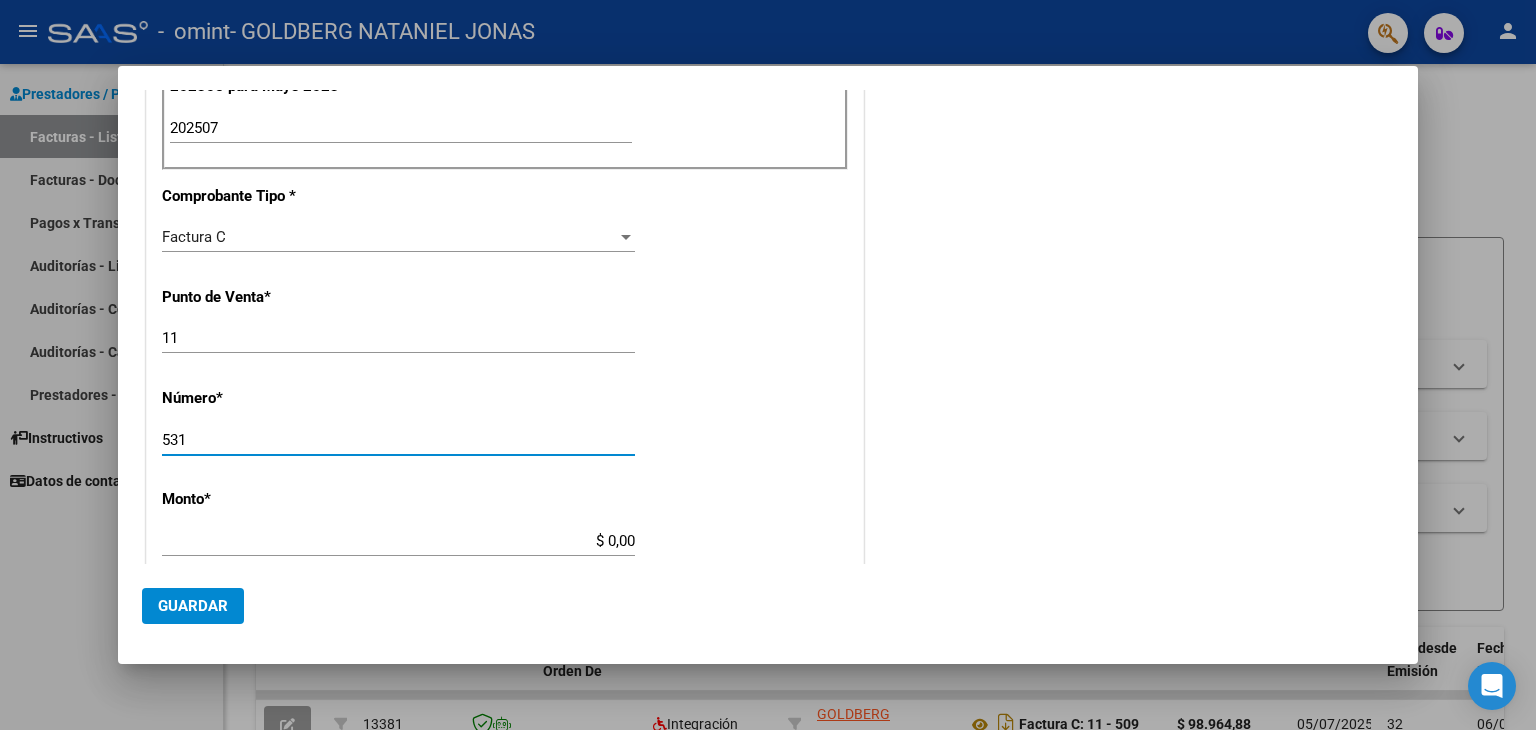 type on "531" 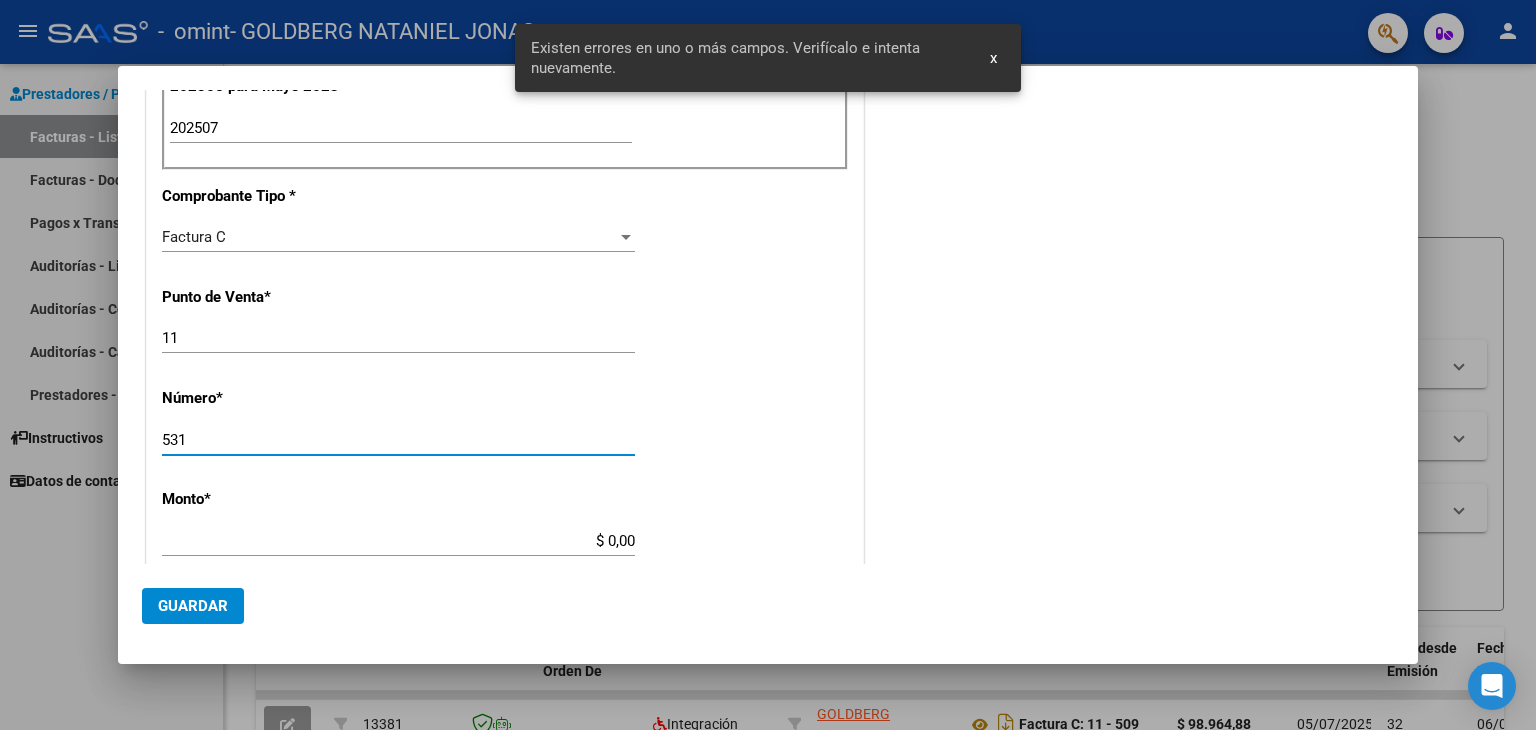 scroll, scrollTop: 770, scrollLeft: 0, axis: vertical 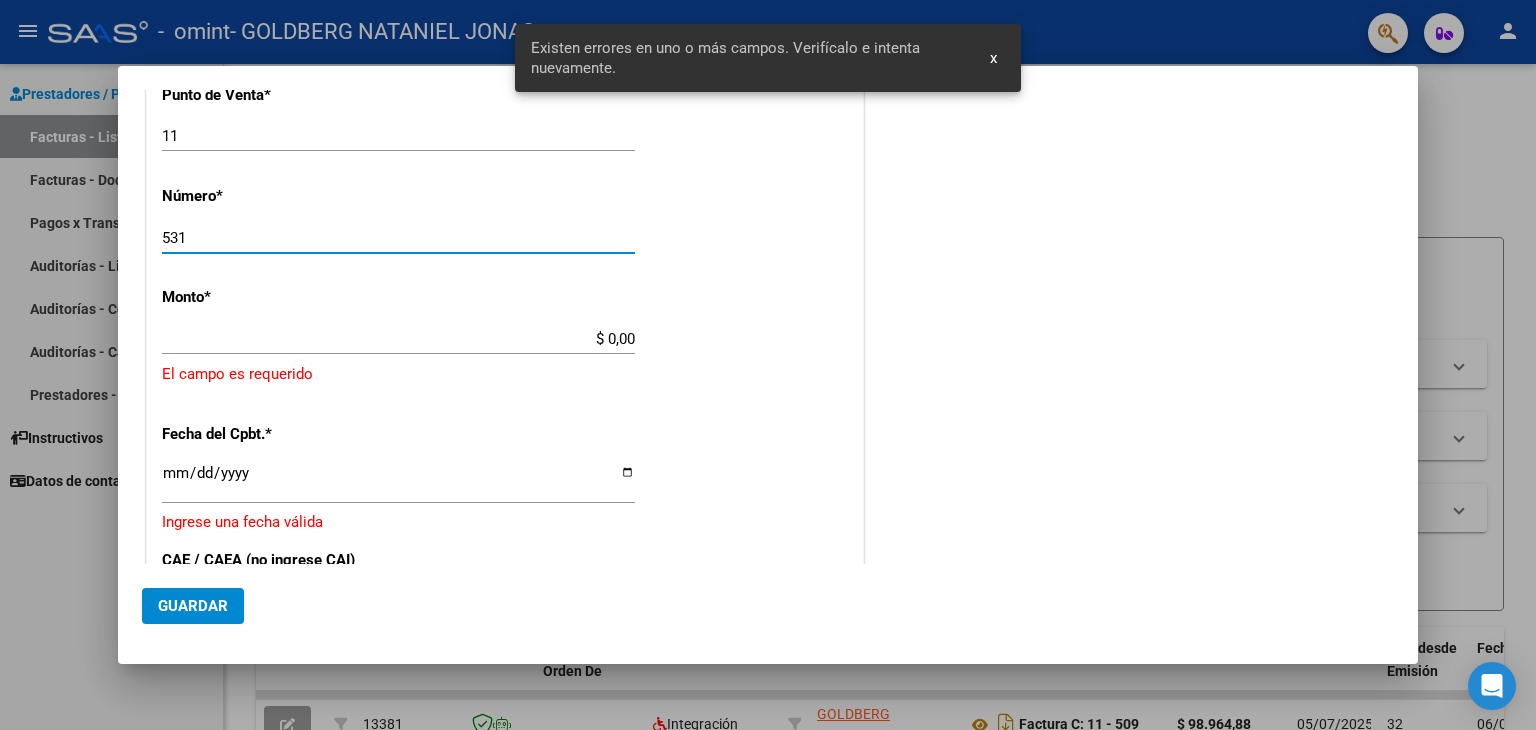 click on "$ 0,00" at bounding box center (398, 339) 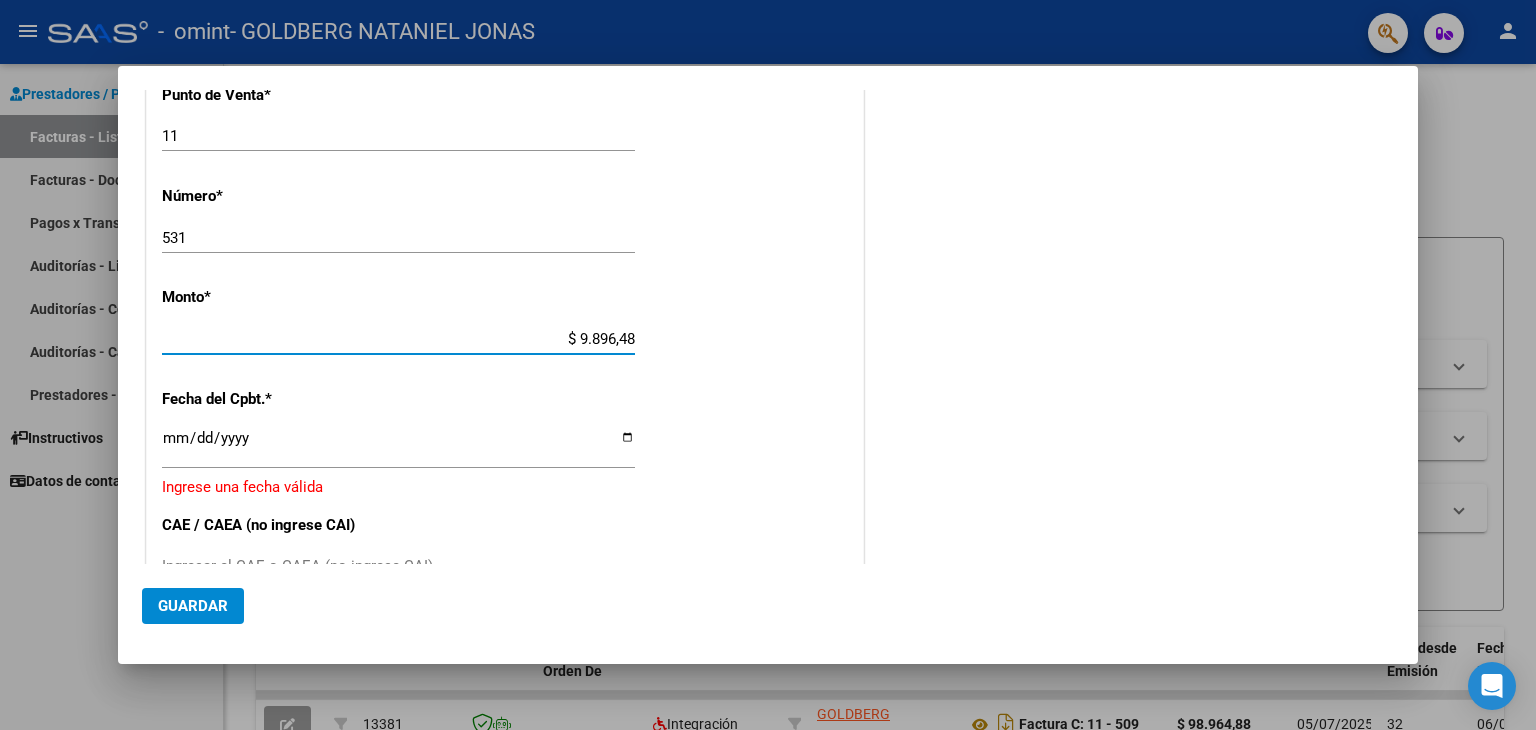 type on "$ 98.964,88" 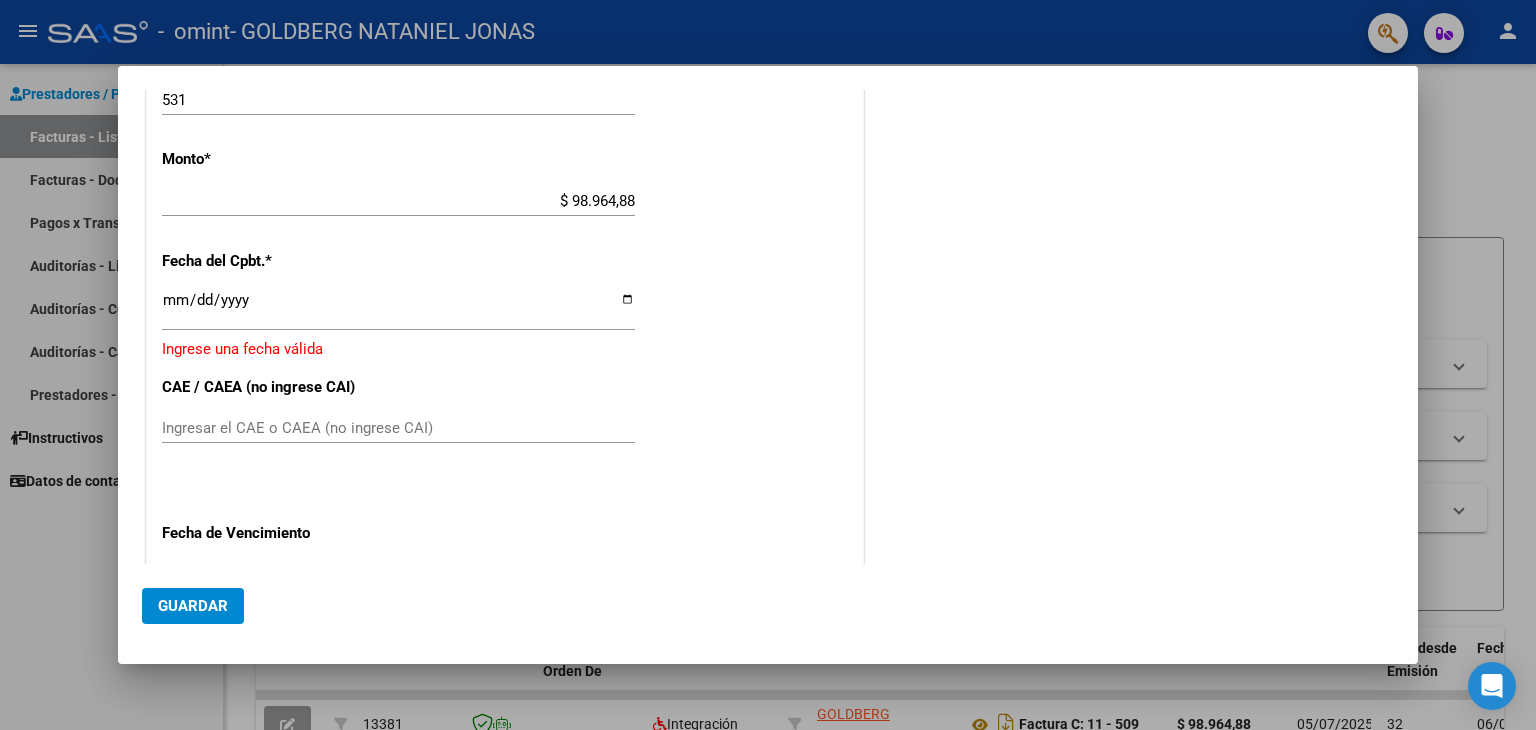 scroll, scrollTop: 900, scrollLeft: 0, axis: vertical 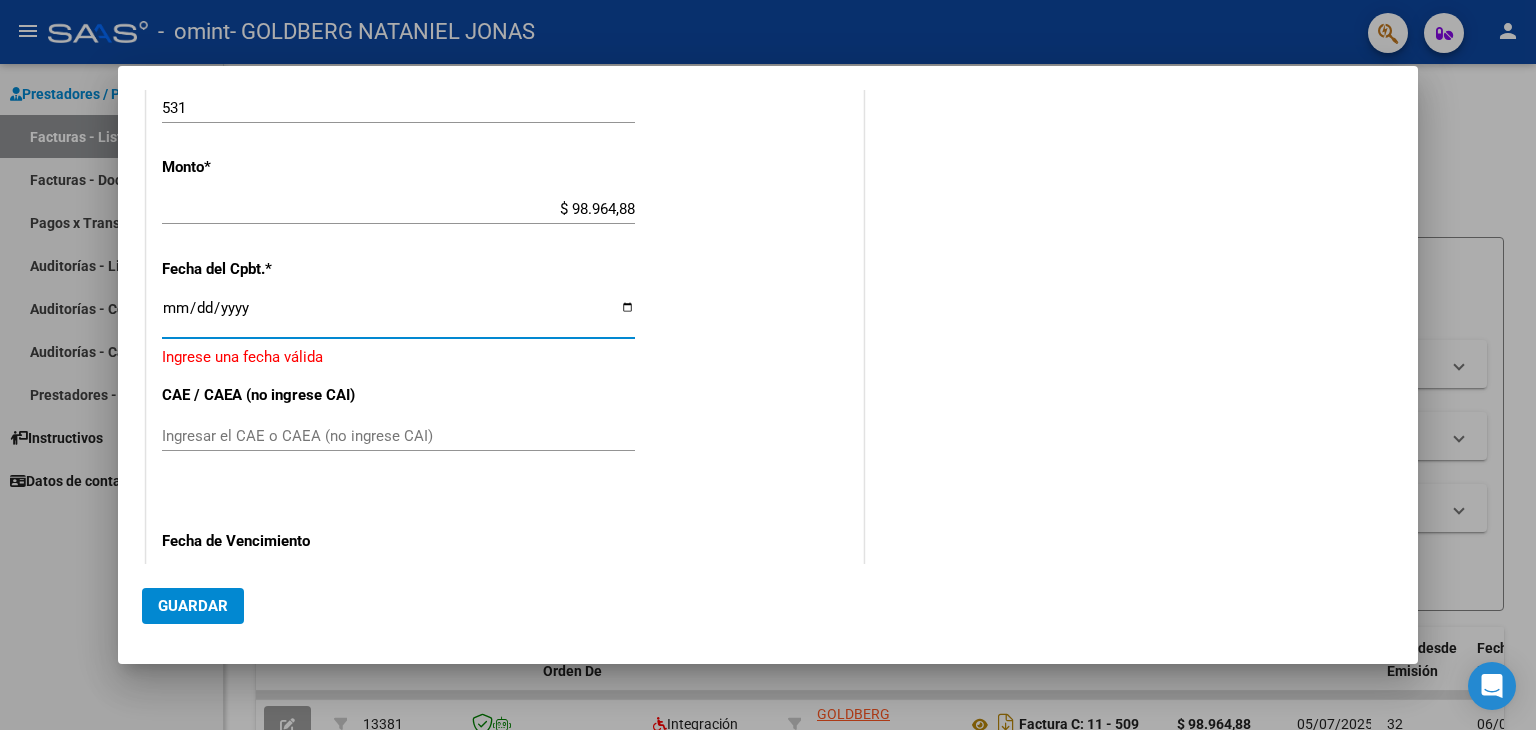 click on "Ingresar la fecha" at bounding box center [398, 316] 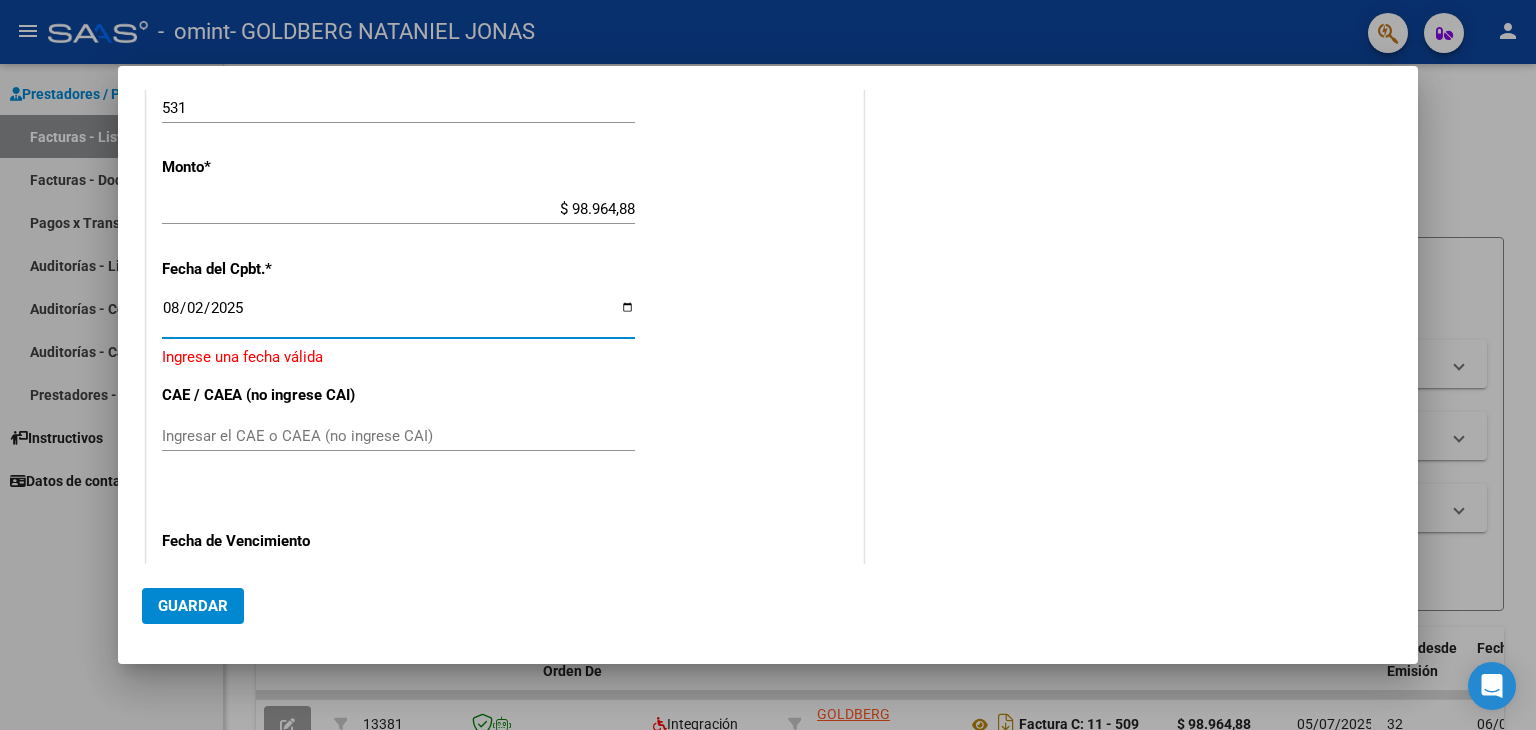 type on "2025-08-02" 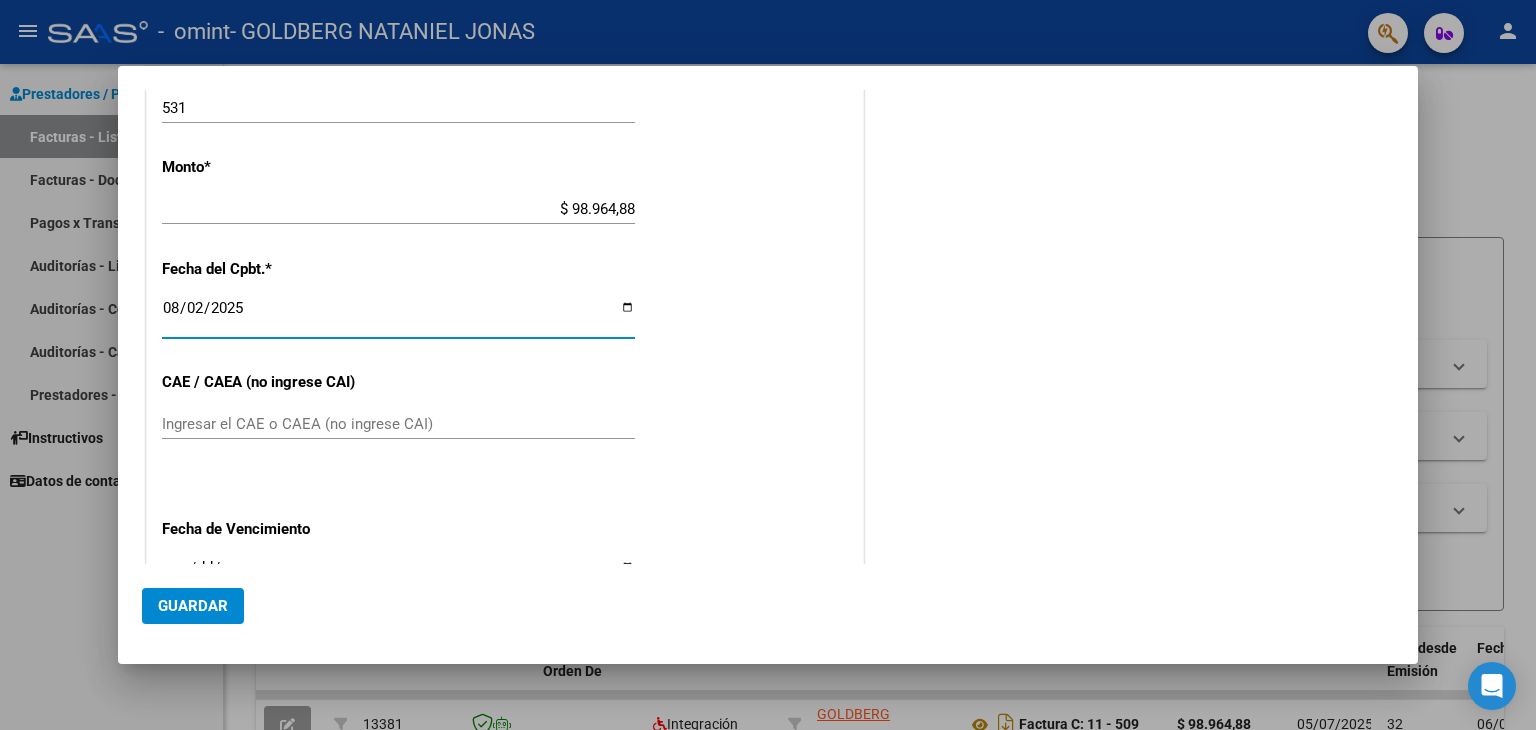 click on "Ingresar el CAE o CAEA (no ingrese CAI)" 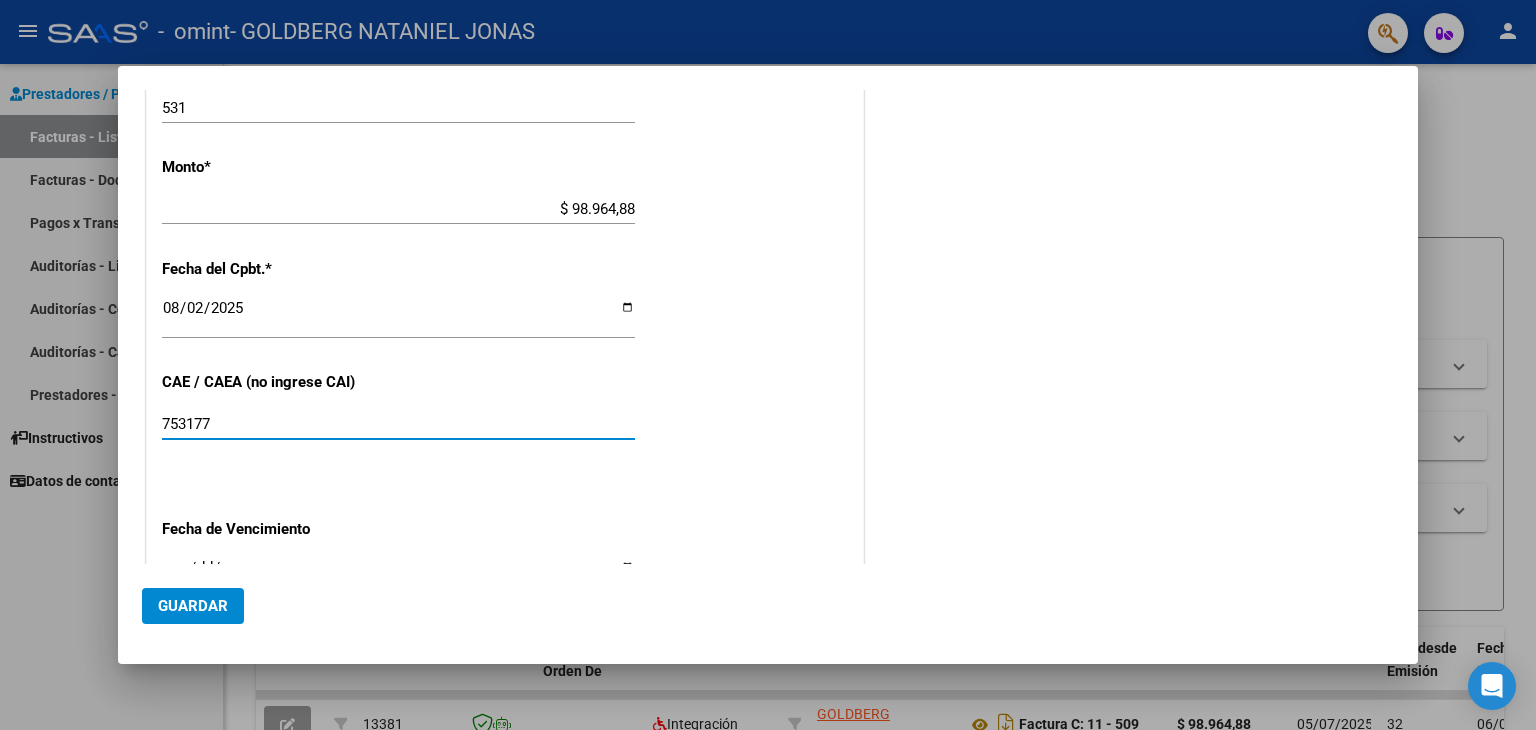 type on "[CAE]" 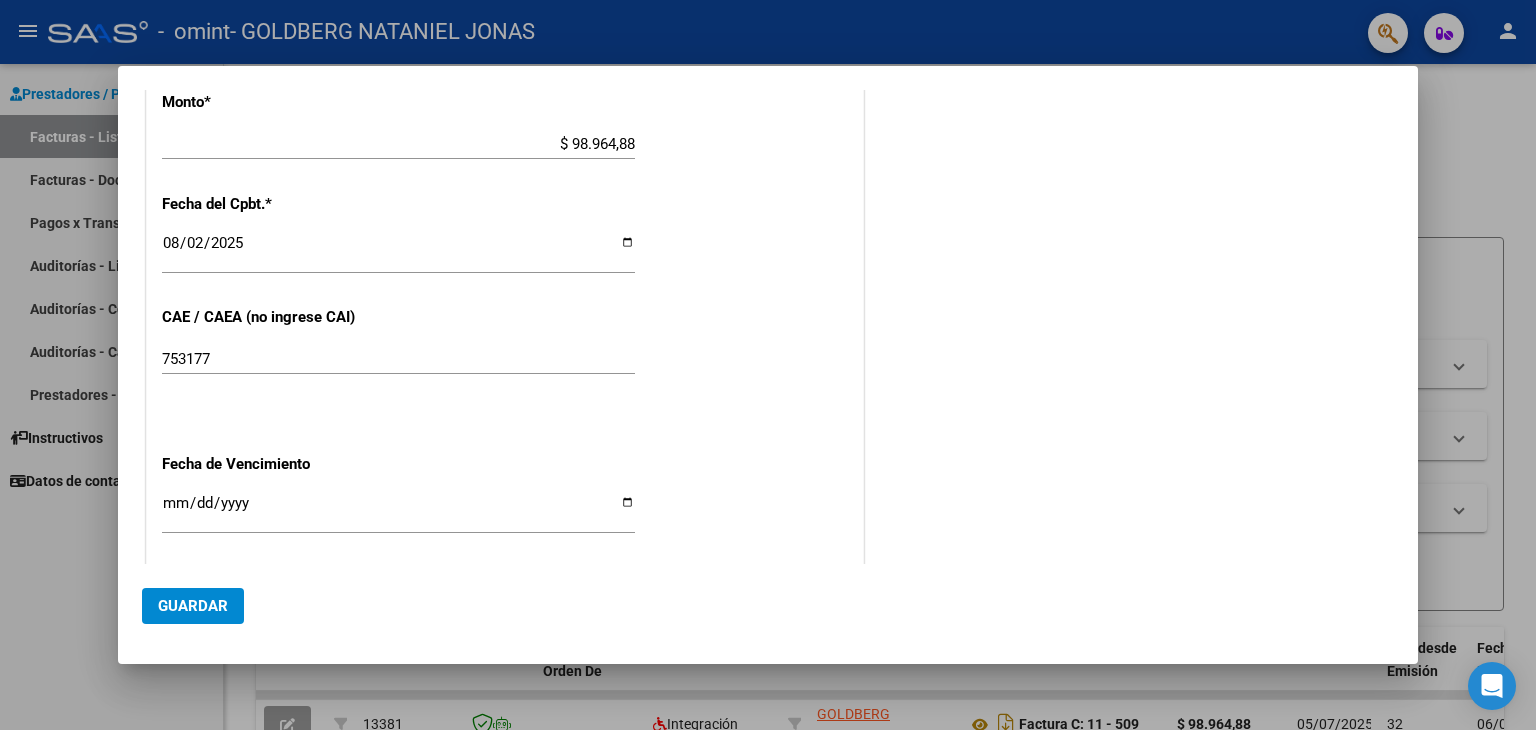 scroll, scrollTop: 998, scrollLeft: 0, axis: vertical 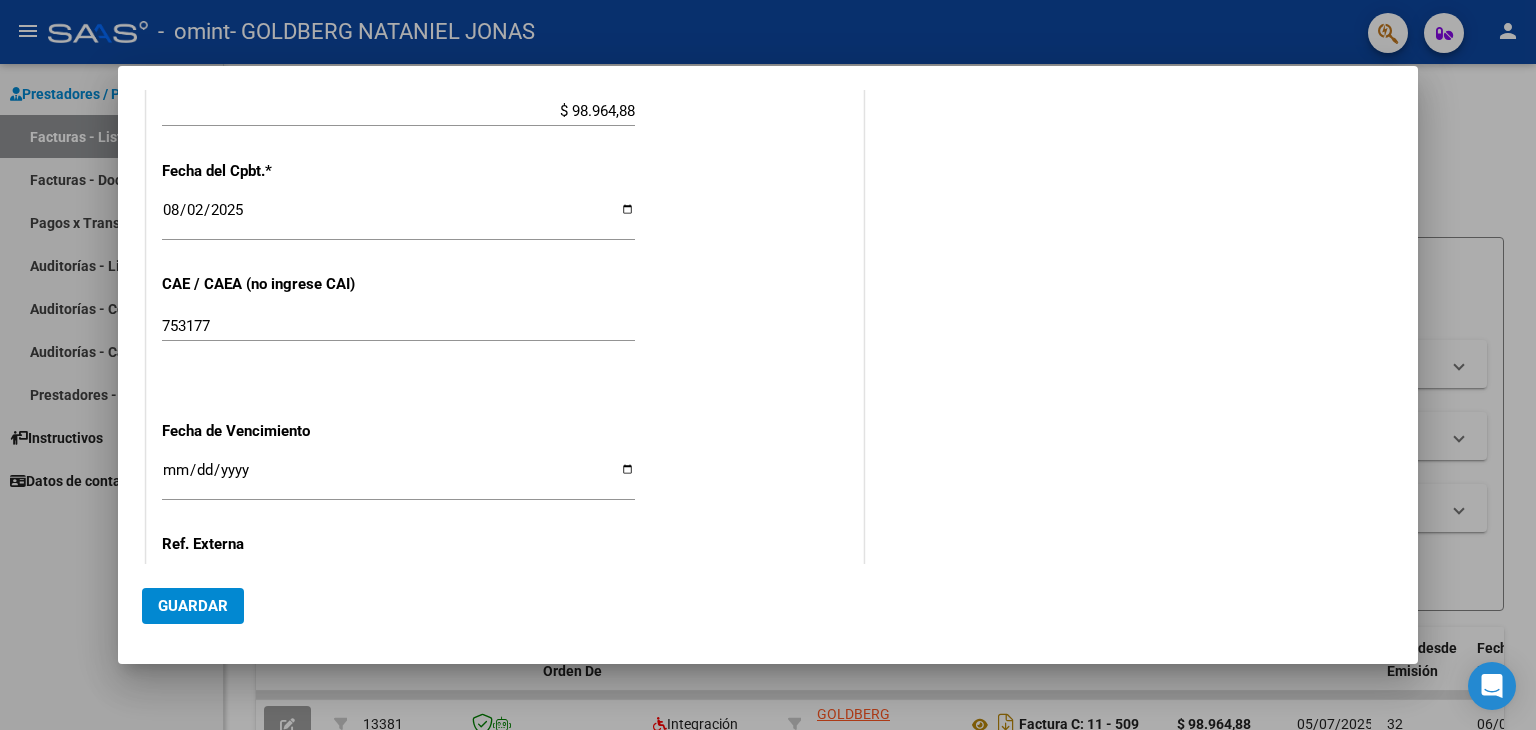 click on "Ingresar la fecha" at bounding box center (398, 478) 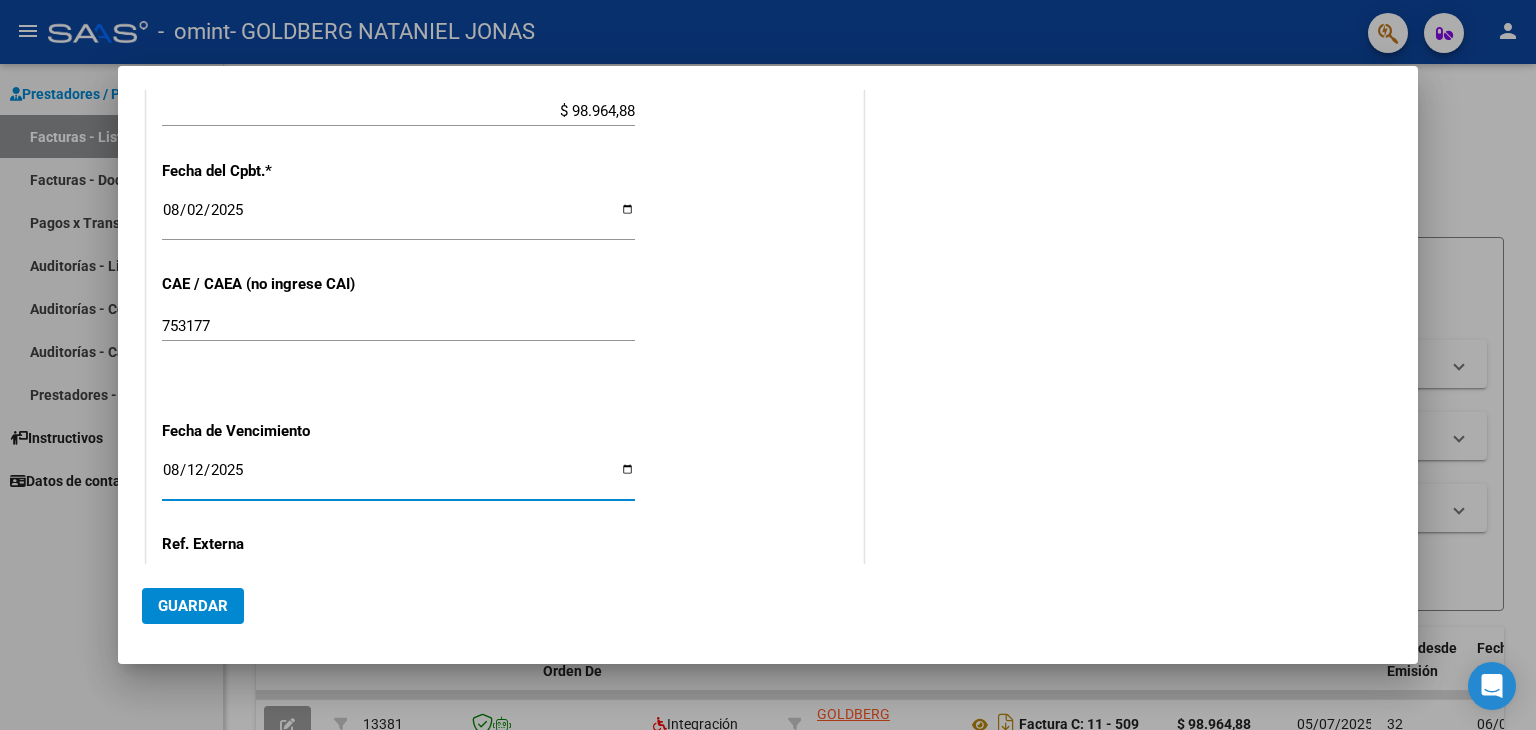 type on "2025-08-12" 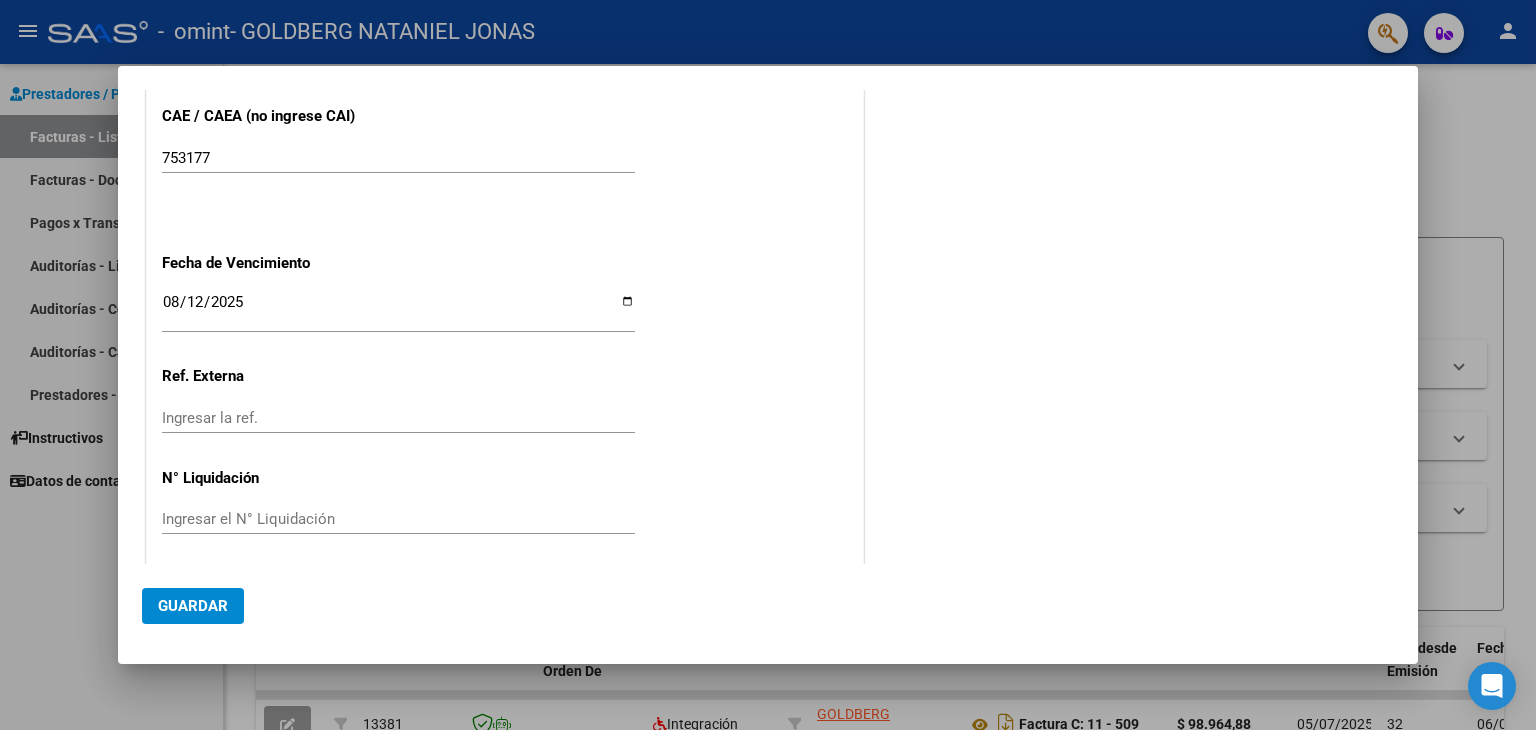 scroll, scrollTop: 1172, scrollLeft: 0, axis: vertical 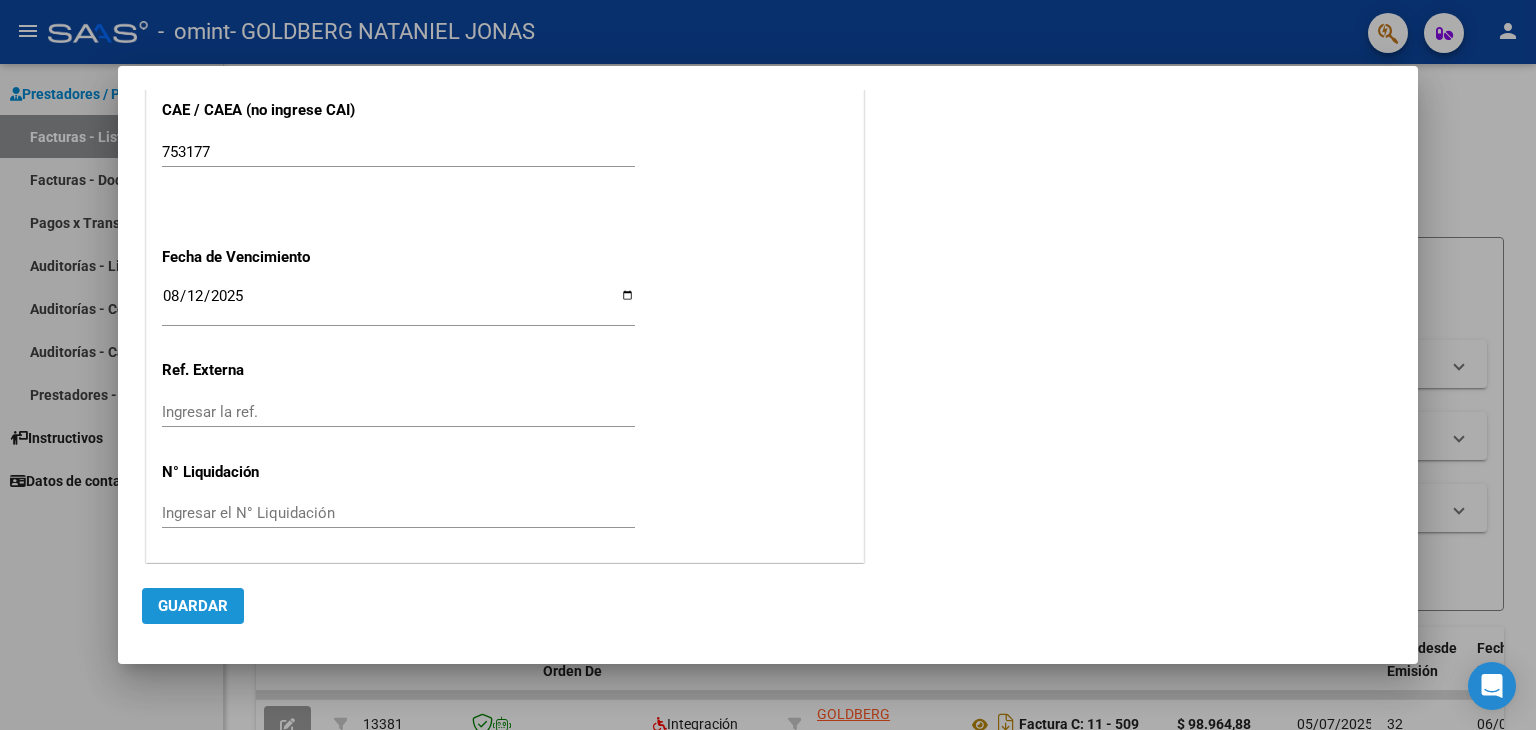 click on "Guardar" 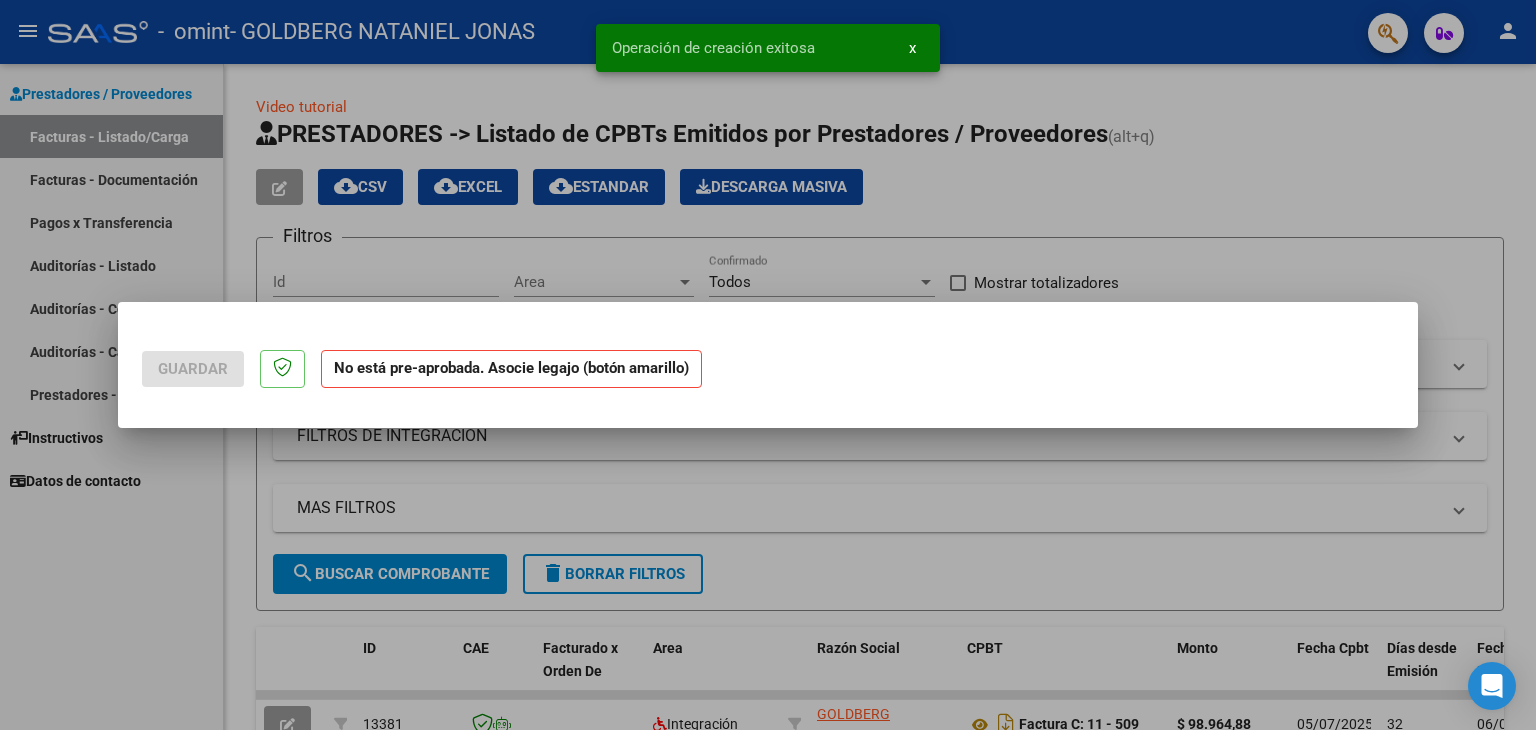 scroll, scrollTop: 0, scrollLeft: 0, axis: both 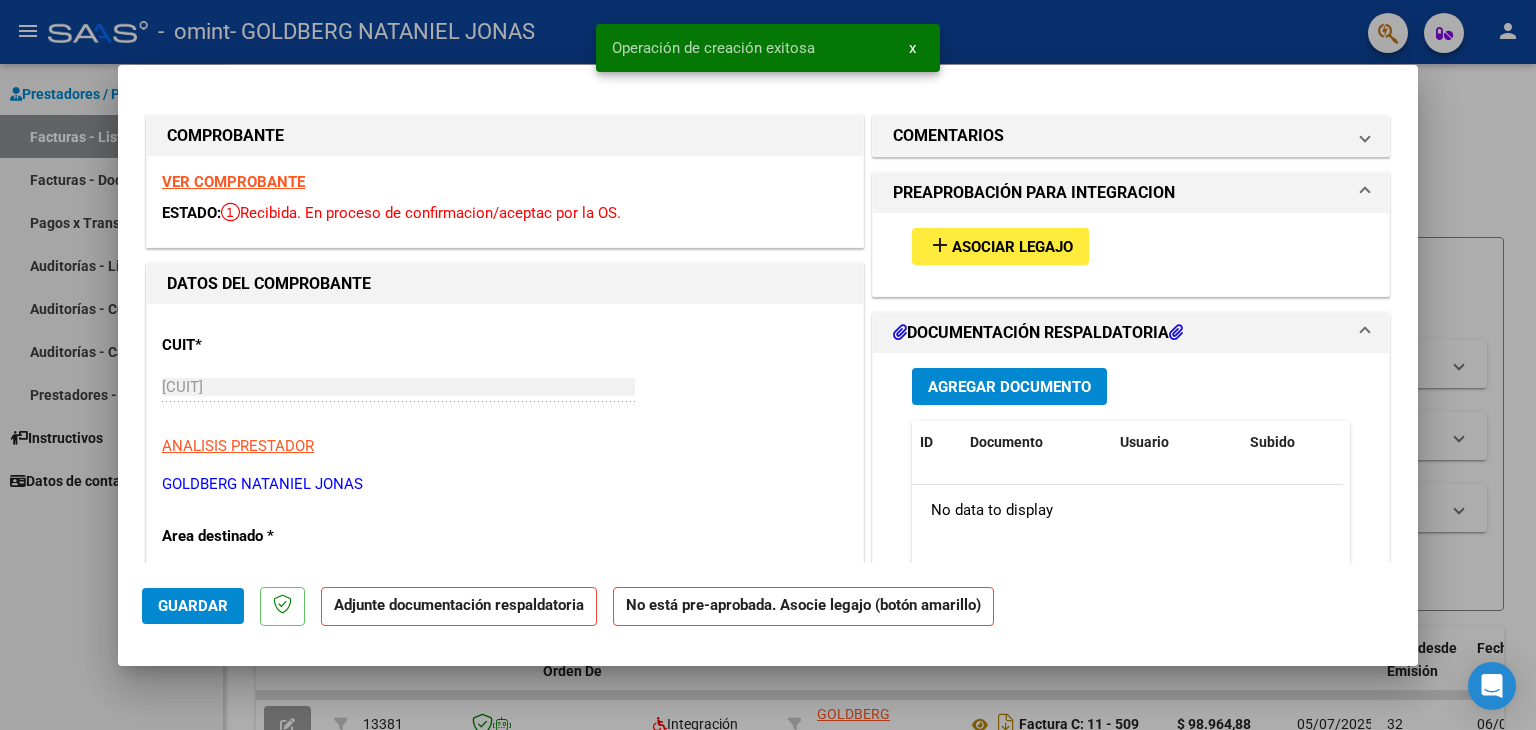 click on "Asociar Legajo" at bounding box center (1012, 247) 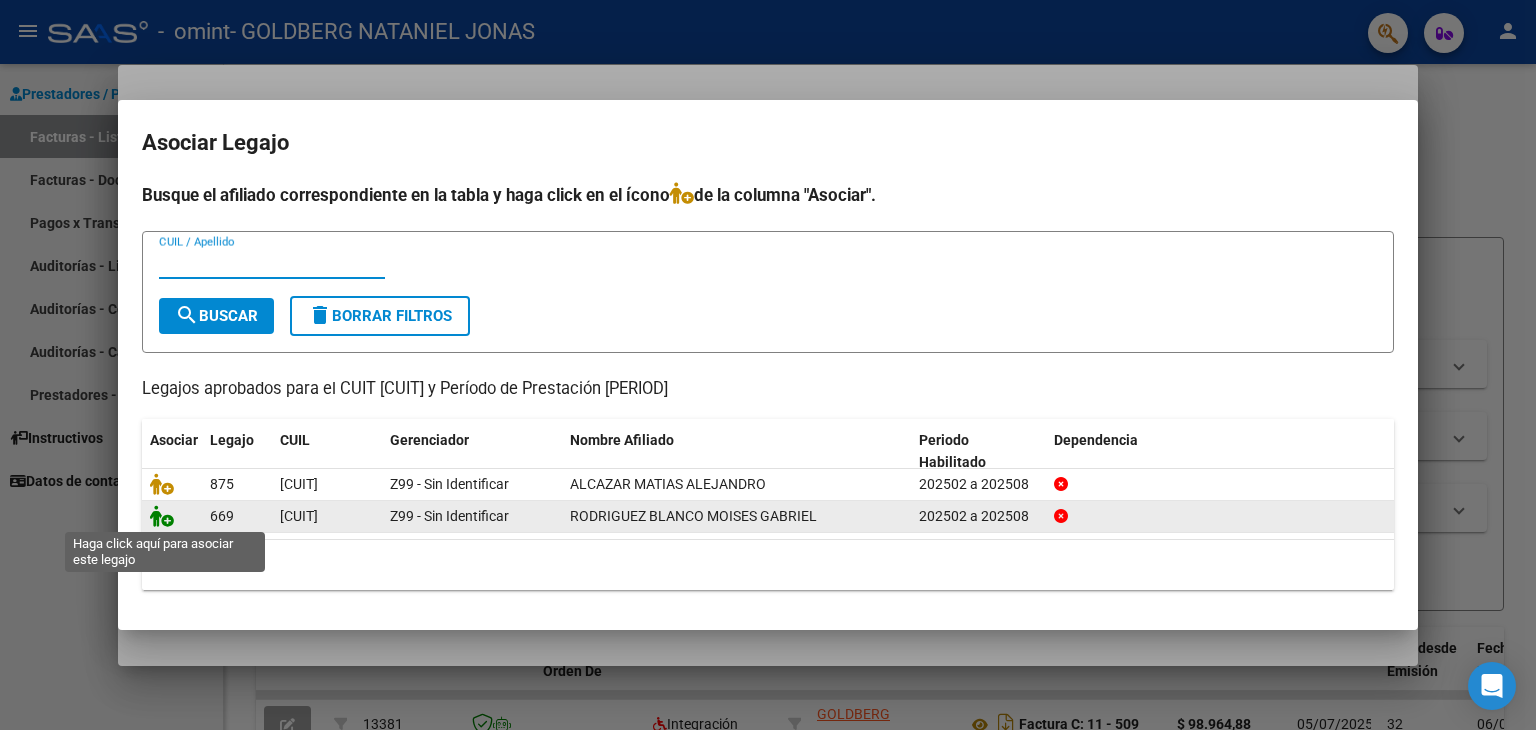 click 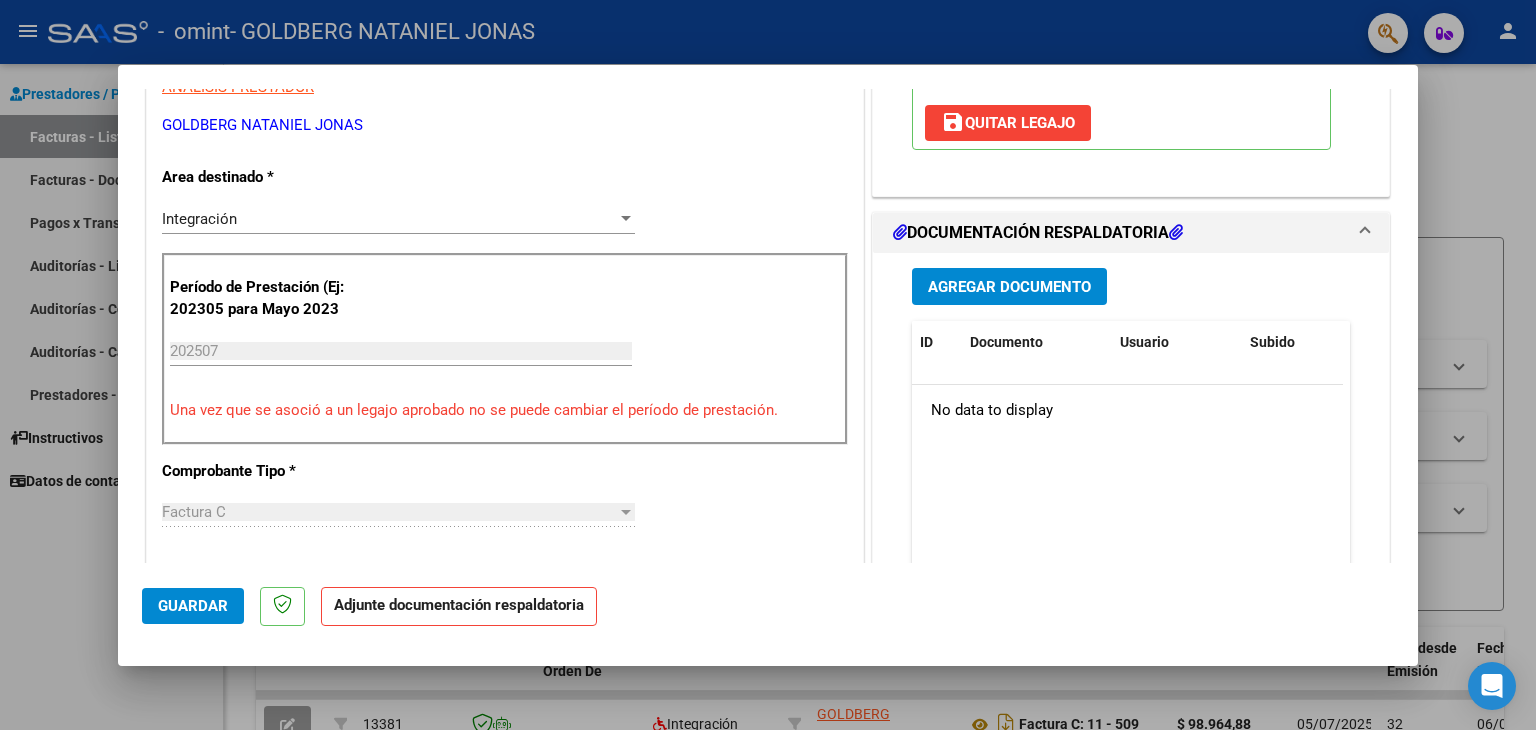 scroll, scrollTop: 362, scrollLeft: 0, axis: vertical 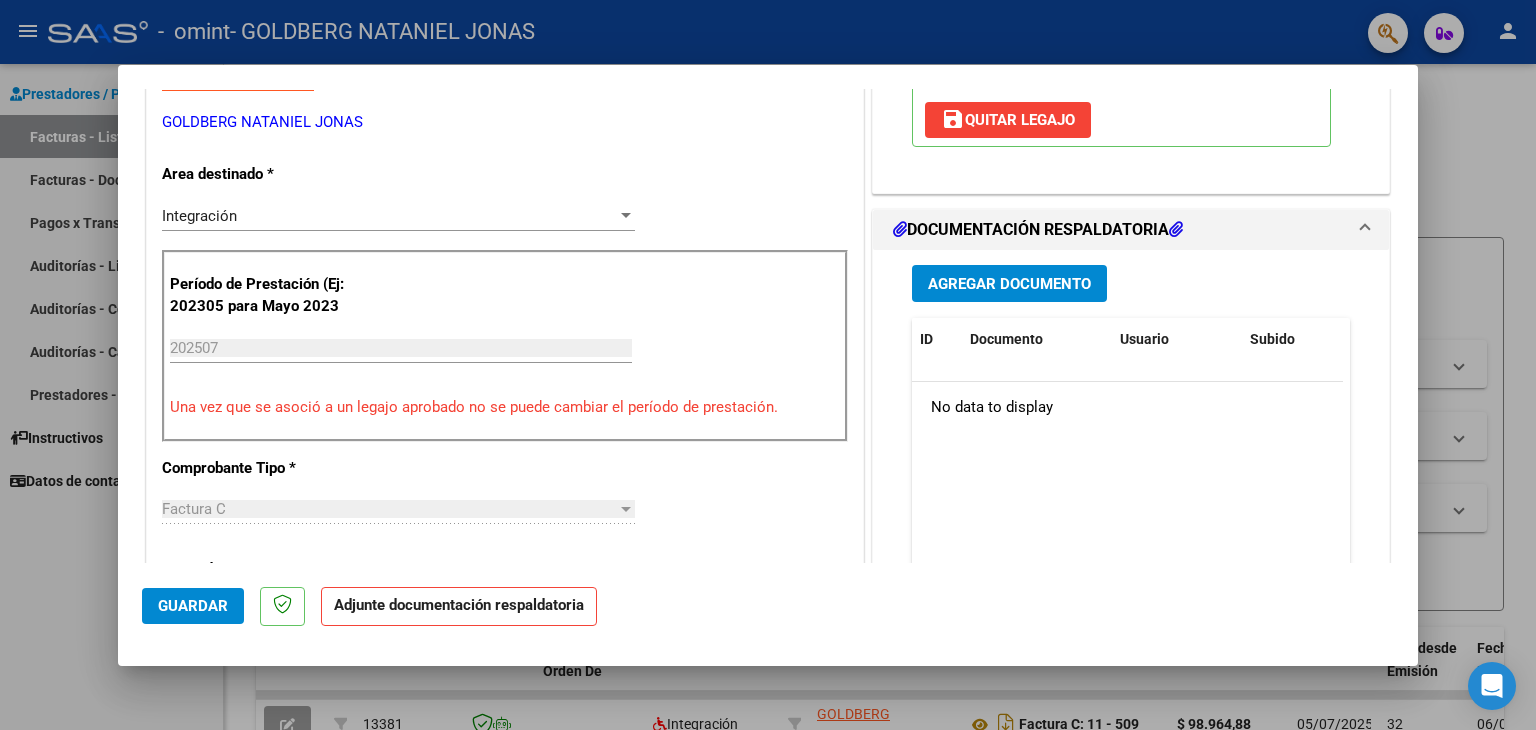 click on "Agregar Documento" at bounding box center (1009, 284) 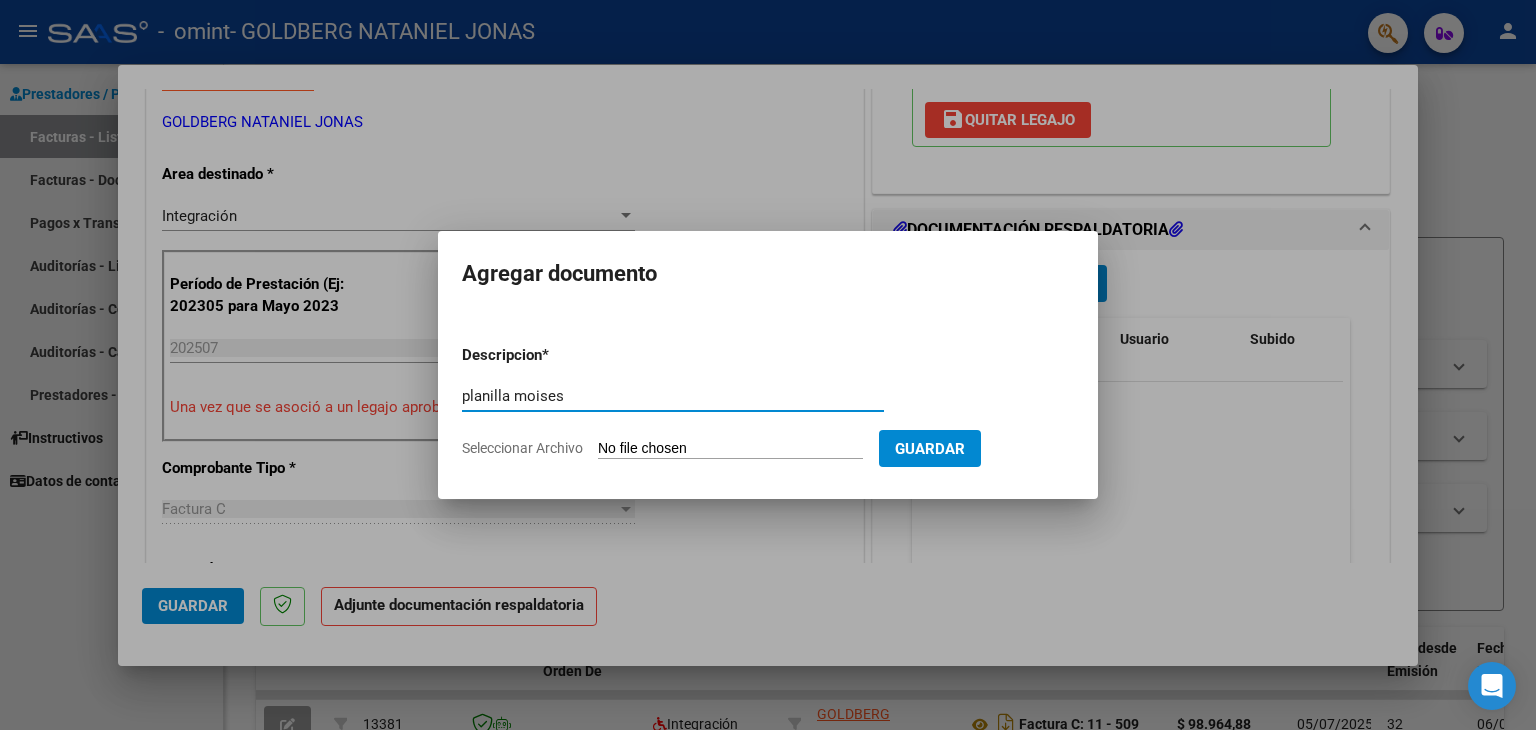 type on "planilla moises" 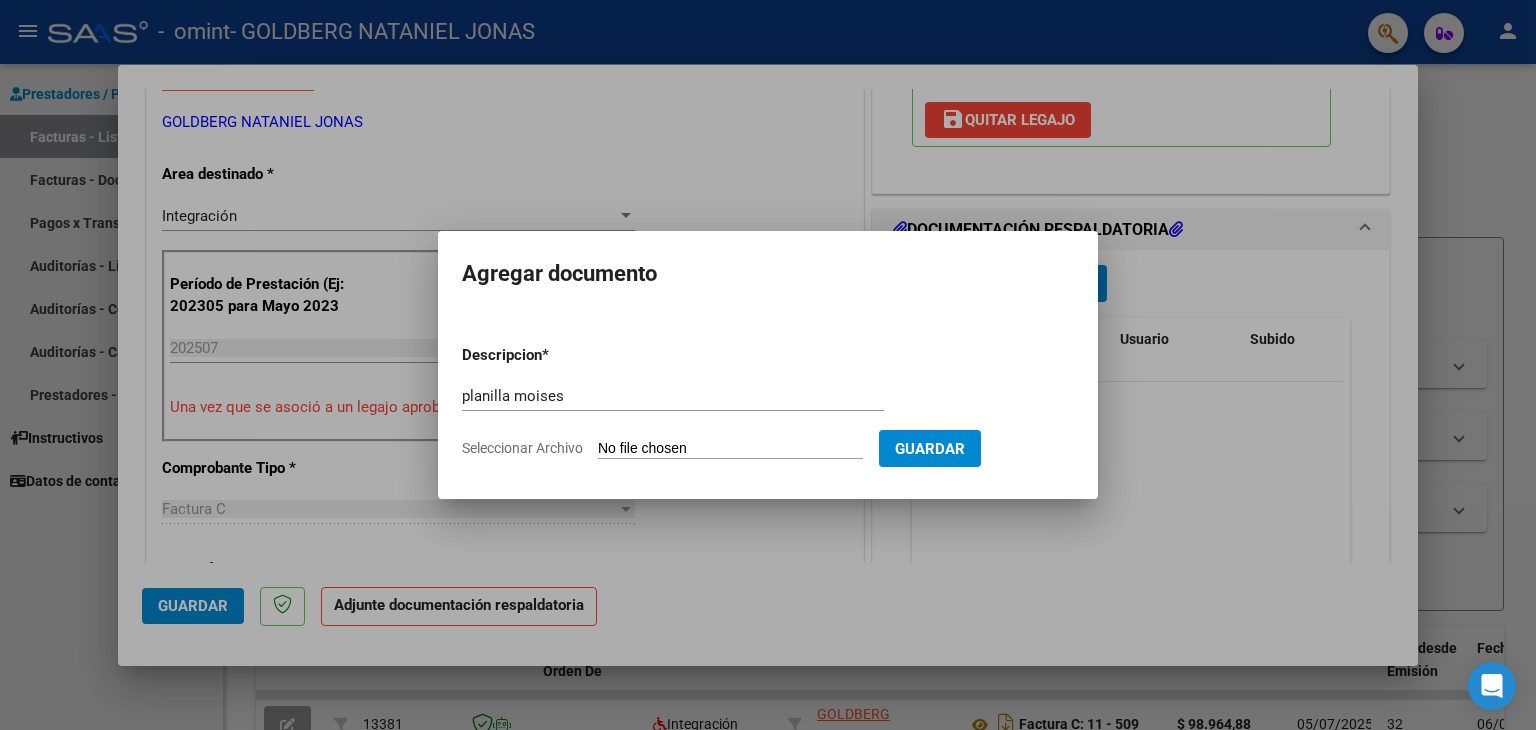 click on "Seleccionar Archivo" at bounding box center (730, 449) 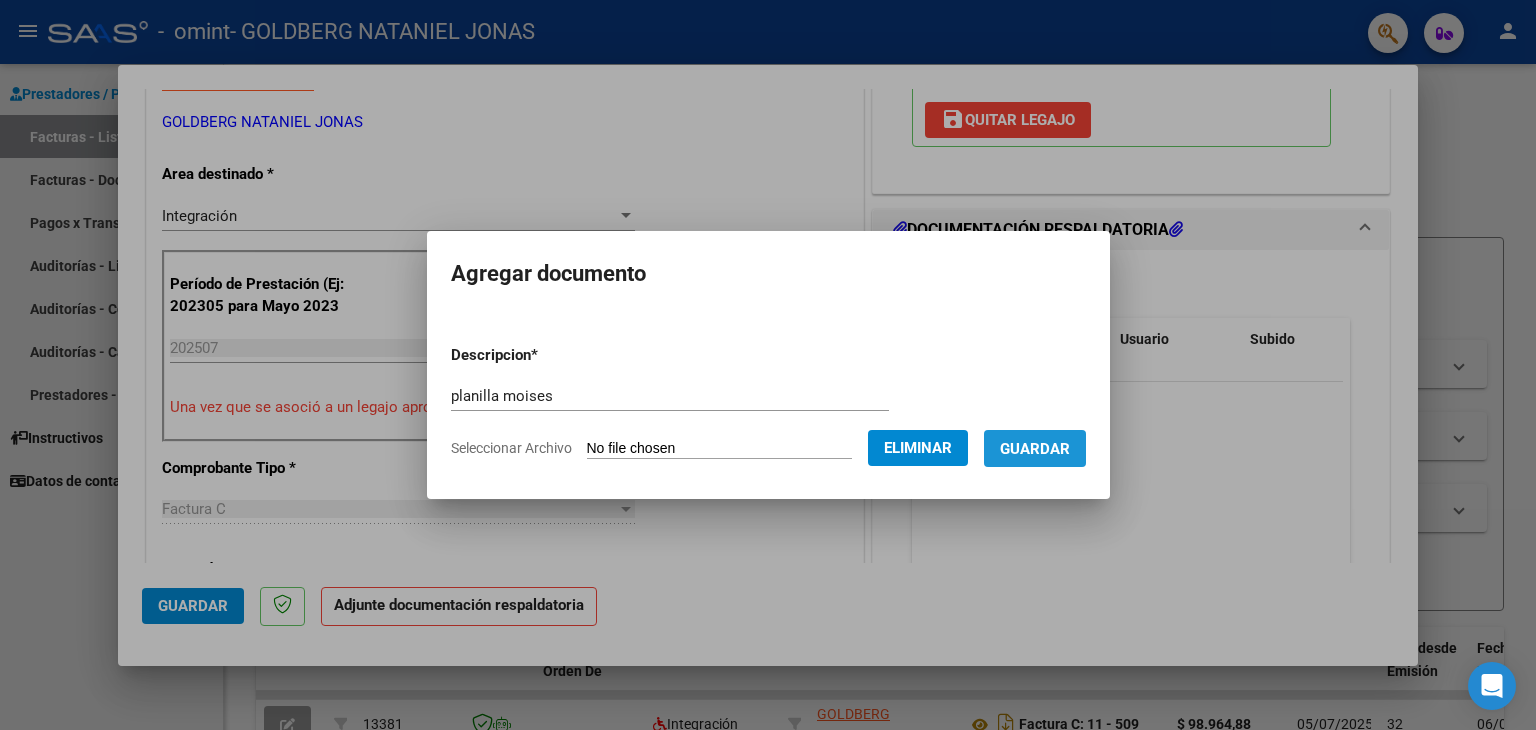 click on "Guardar" at bounding box center (1035, 449) 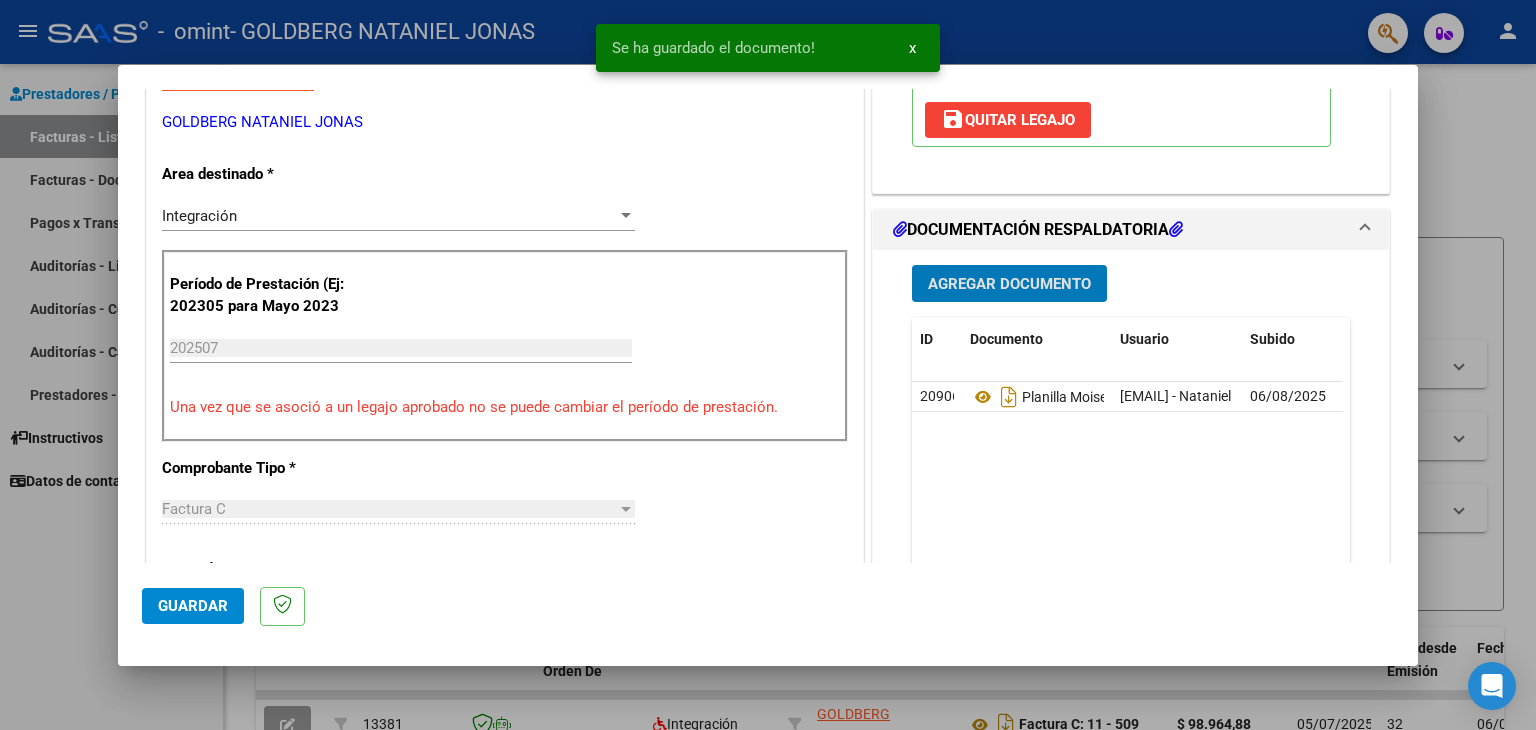 click on "Guardar" 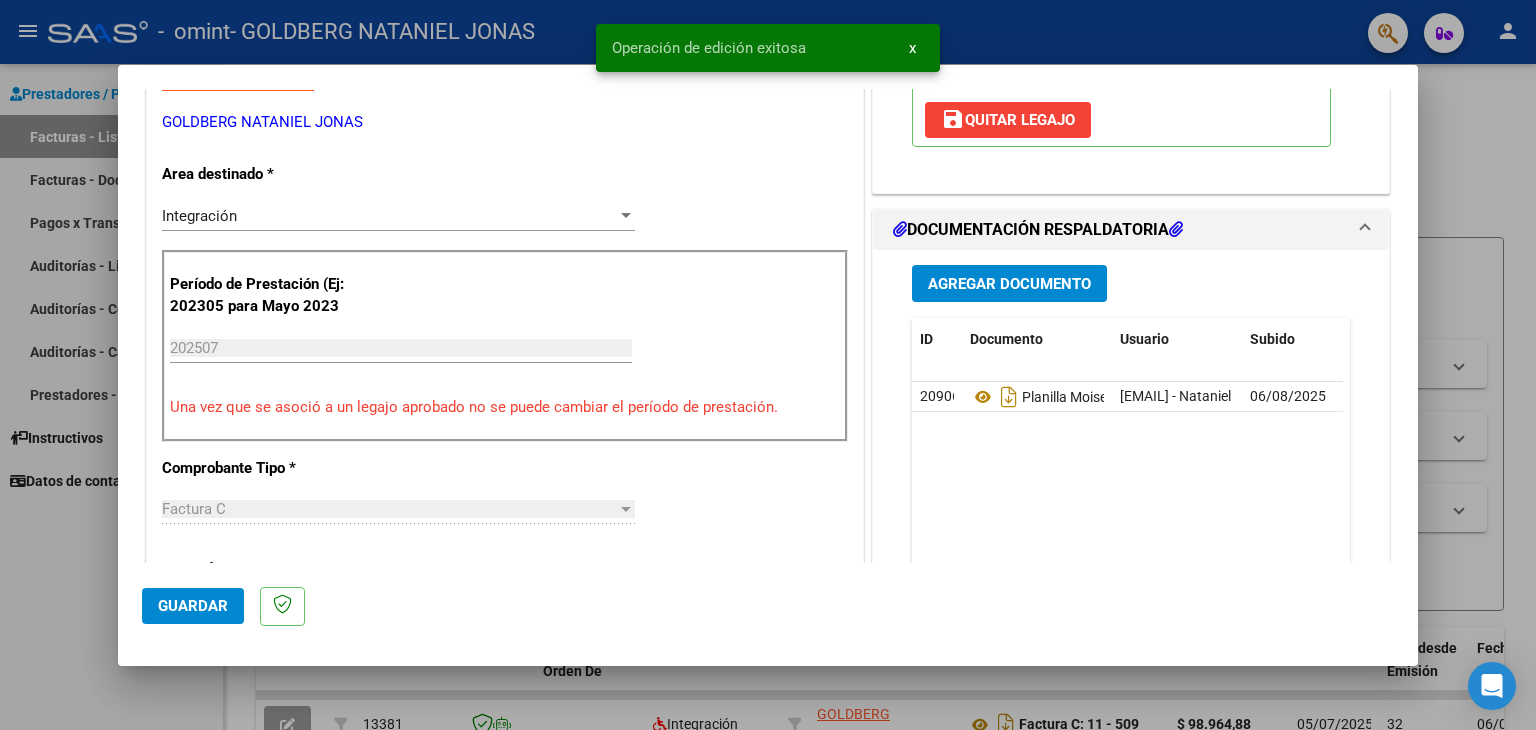 click at bounding box center [768, 365] 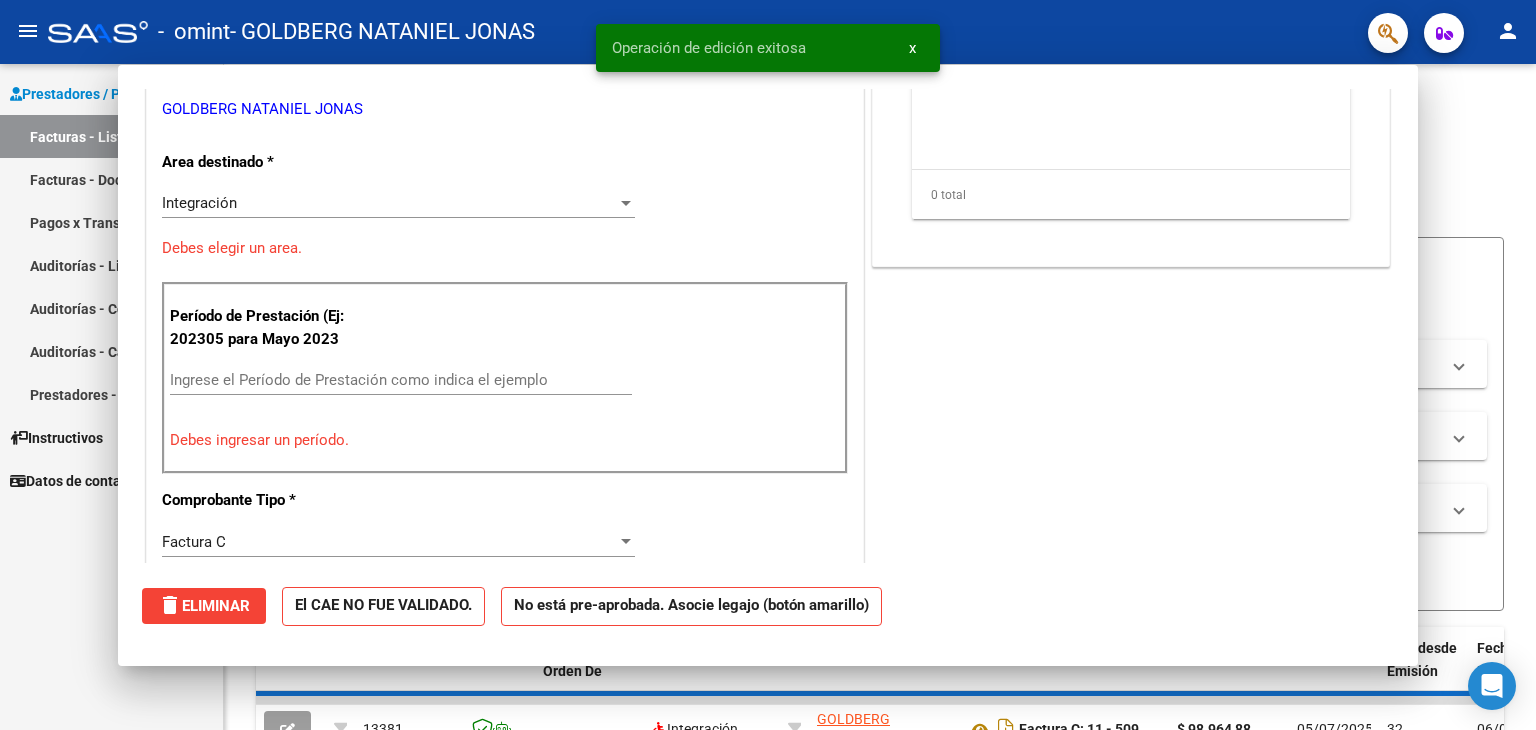scroll, scrollTop: 0, scrollLeft: 0, axis: both 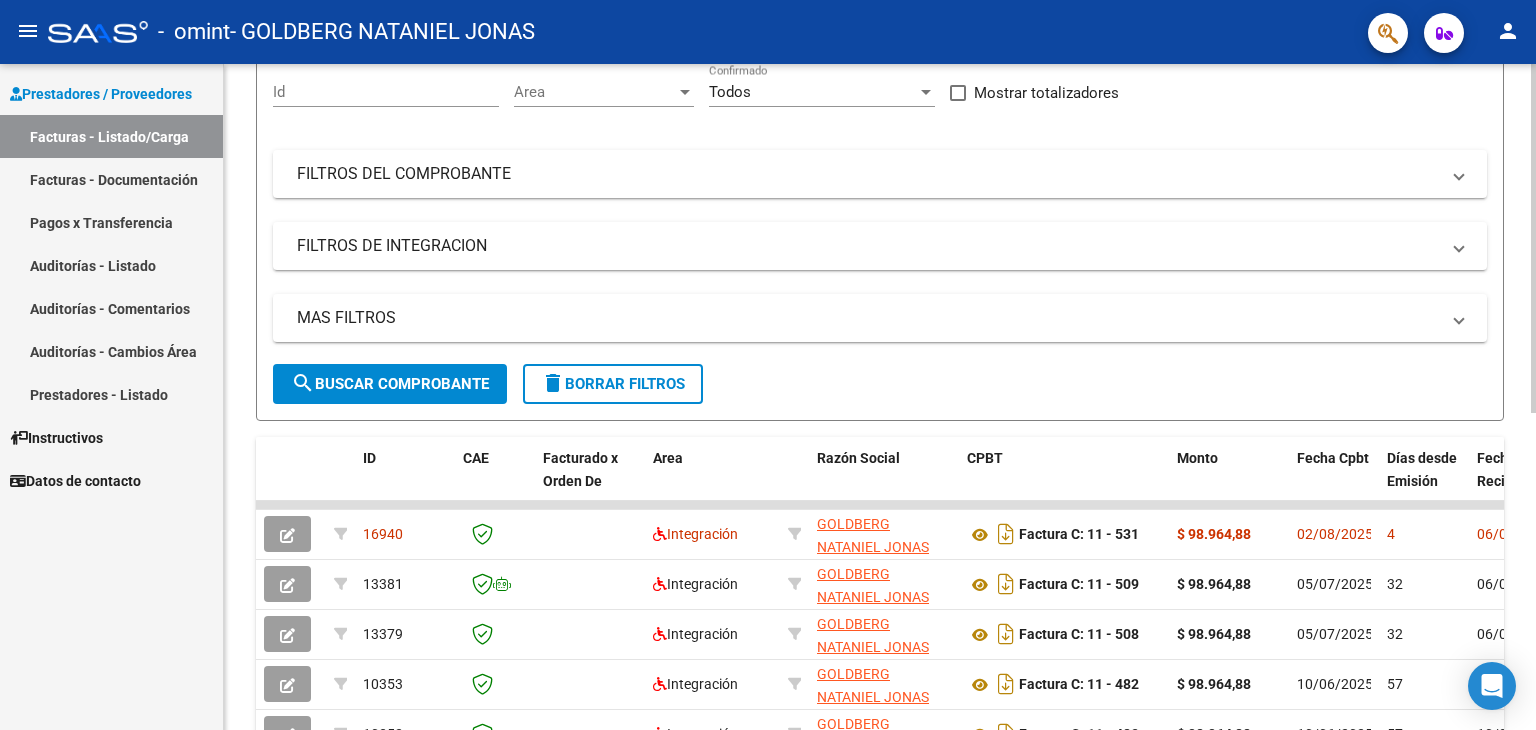click 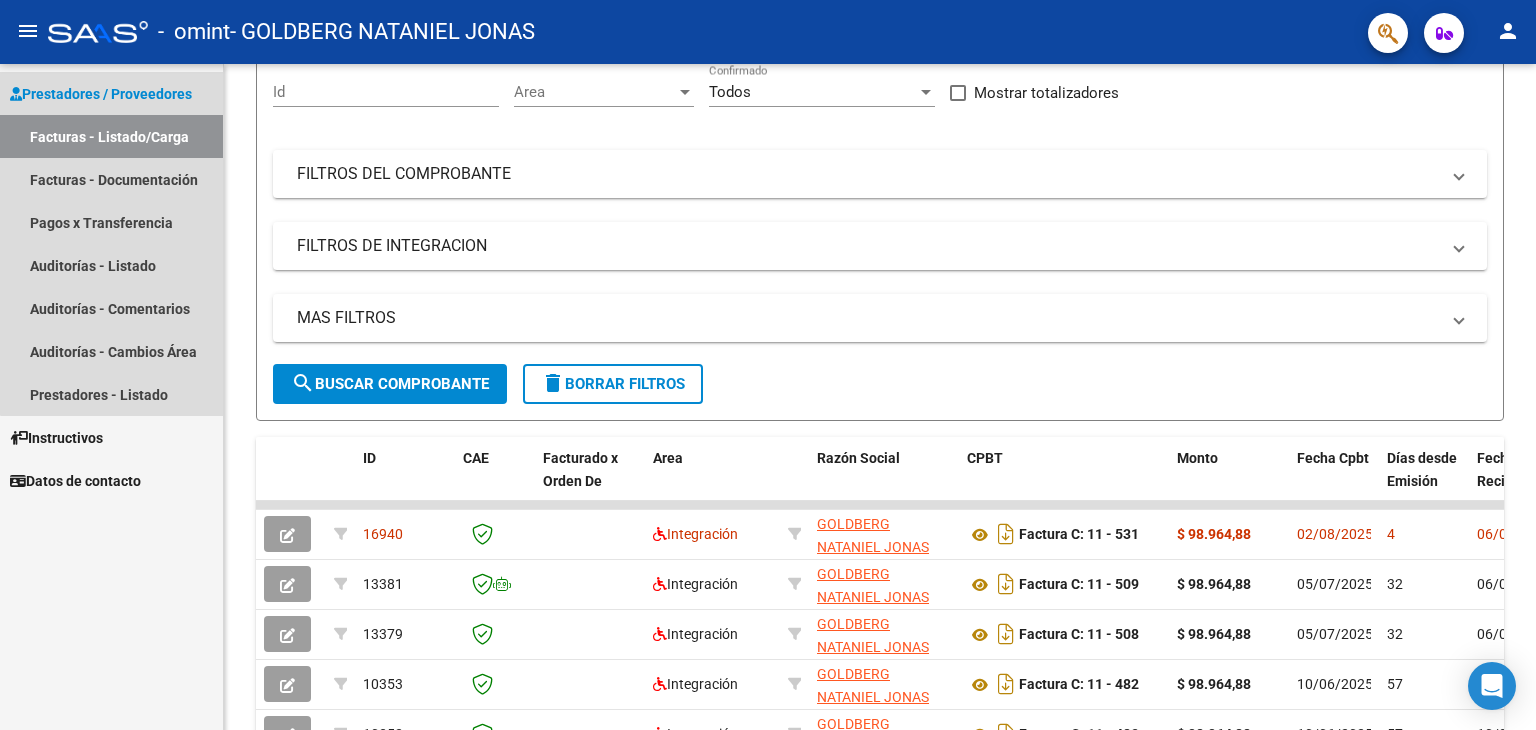 click on "Facturas - Listado/Carga" at bounding box center [111, 136] 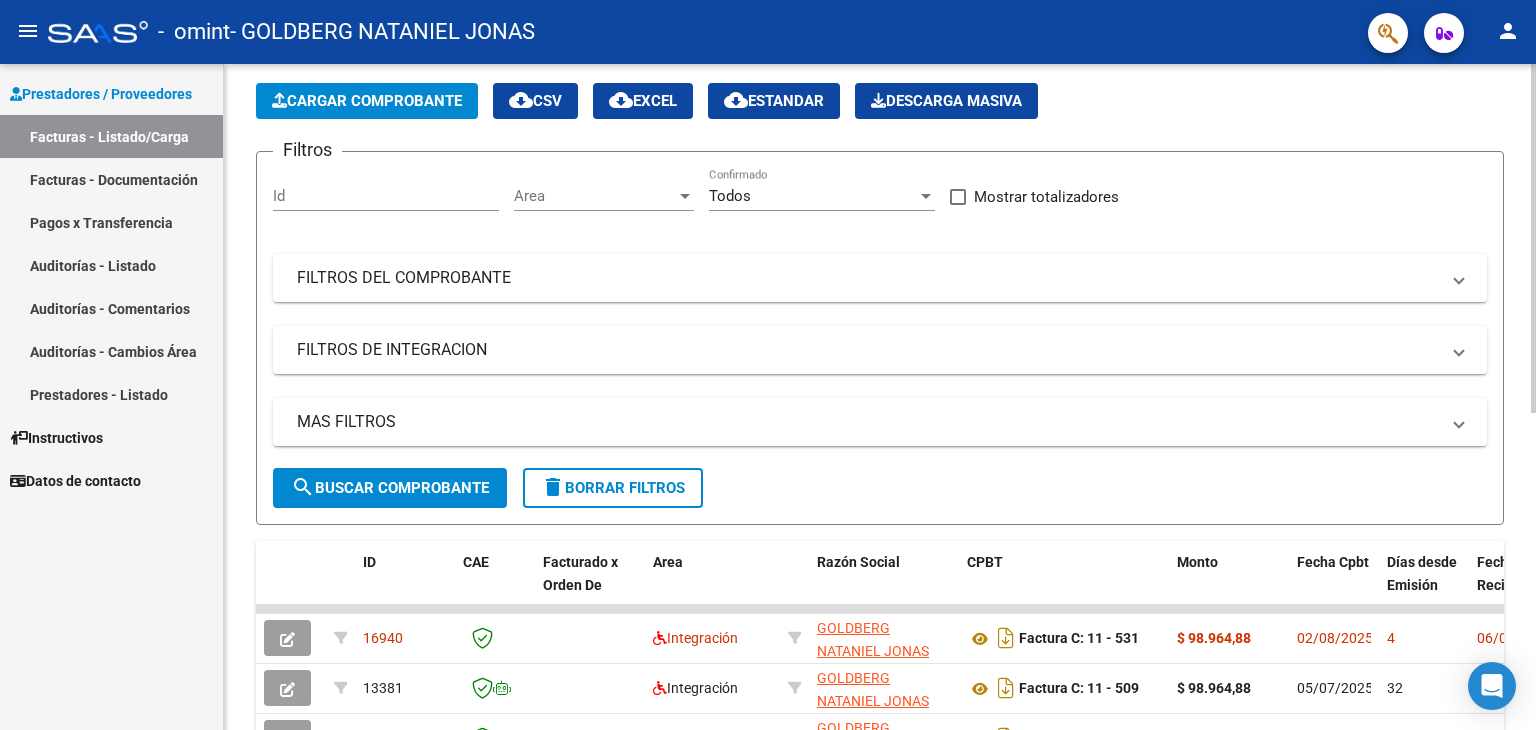 scroll, scrollTop: 77, scrollLeft: 0, axis: vertical 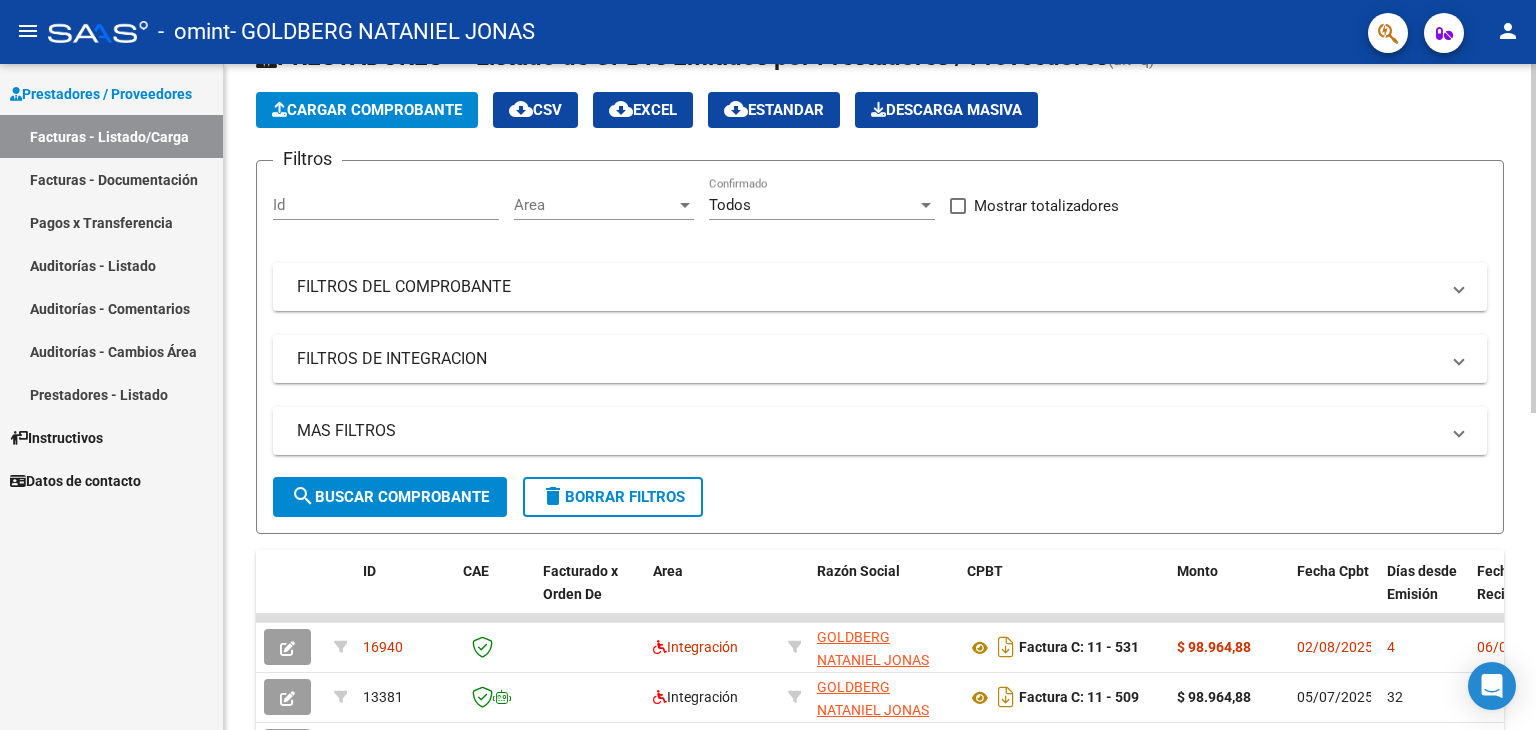 click on "Video tutorial   PRESTADORES -> Listado de CPBTs Emitidos por Prestadores / Proveedores (alt+q)   Cargar Comprobante
cloud_download  CSV  cloud_download  EXCEL  cloud_download  Estandar   Descarga Masiva
Filtros Id Area Area Todos Confirmado   Mostrar totalizadores   FILTROS DEL COMPROBANTE  Comprobante Tipo Comprobante Tipo Start date – End date Fec. Comprobante Desde / Hasta Días Emisión Desde(cant. días) Días Emisión Hasta(cant. días) CUIT / Razón Social Pto. Venta Nro. Comprobante Código SSS CAE Válido CAE Válido Todos Cargado Módulo Hosp. Todos Tiene facturacion Apócrifa Hospital Refes  FILTROS DE INTEGRACION  Período De Prestación Campos del Archivo de Rendición Devuelto x SSS (dr_envio) Todos Rendido x SSS (dr_envio) Tipo de Registro Tipo de Registro Período Presentación Período Presentación Campos del Legajo Asociado (preaprobación) Afiliado Legajo (cuil/nombre) Todos Solo facturas preaprobadas  MAS FILTROS  Todos Con Doc. Respaldatoria Todos Con Trazabilidad Todos – – 4" 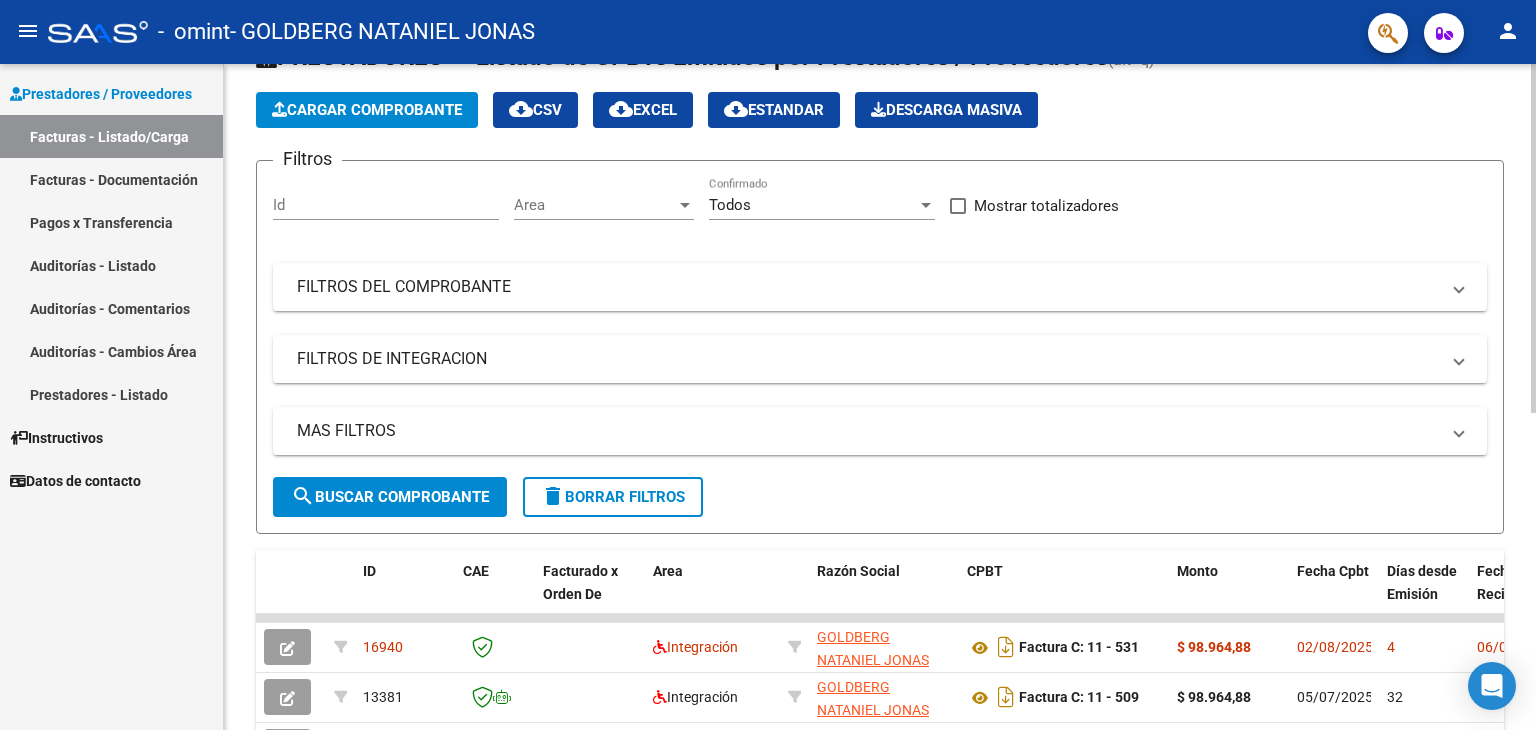 click on "Cargar Comprobante" 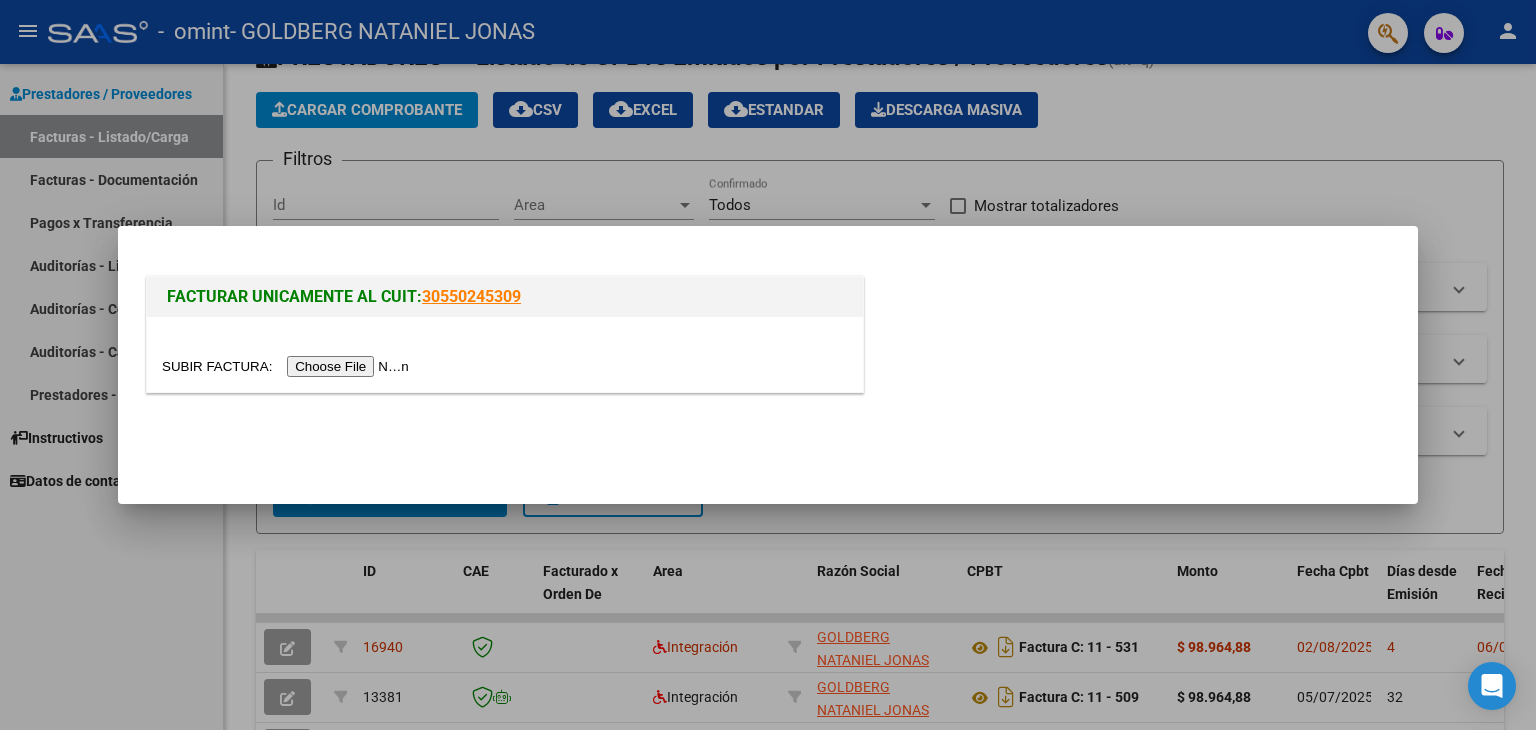 click at bounding box center (288, 366) 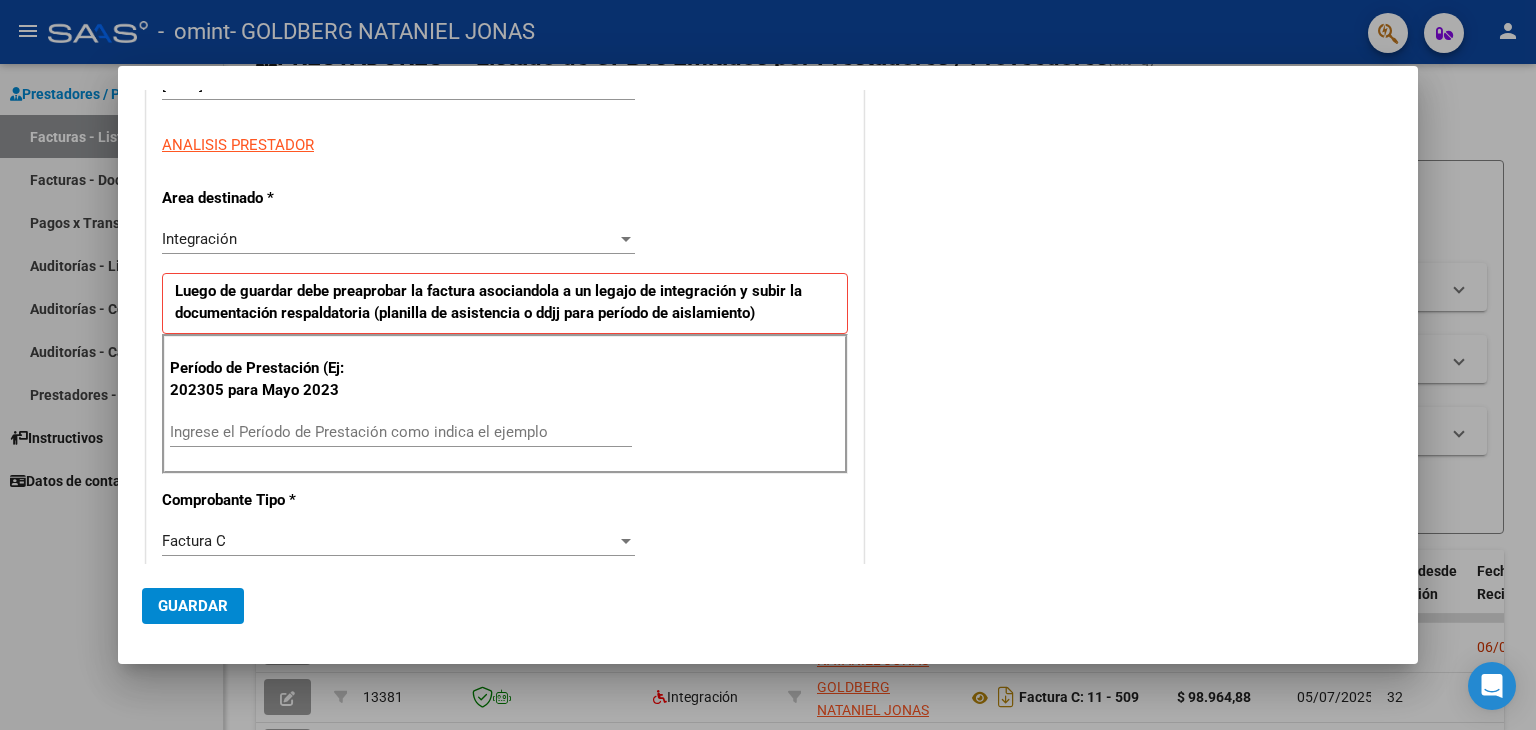 scroll, scrollTop: 270, scrollLeft: 0, axis: vertical 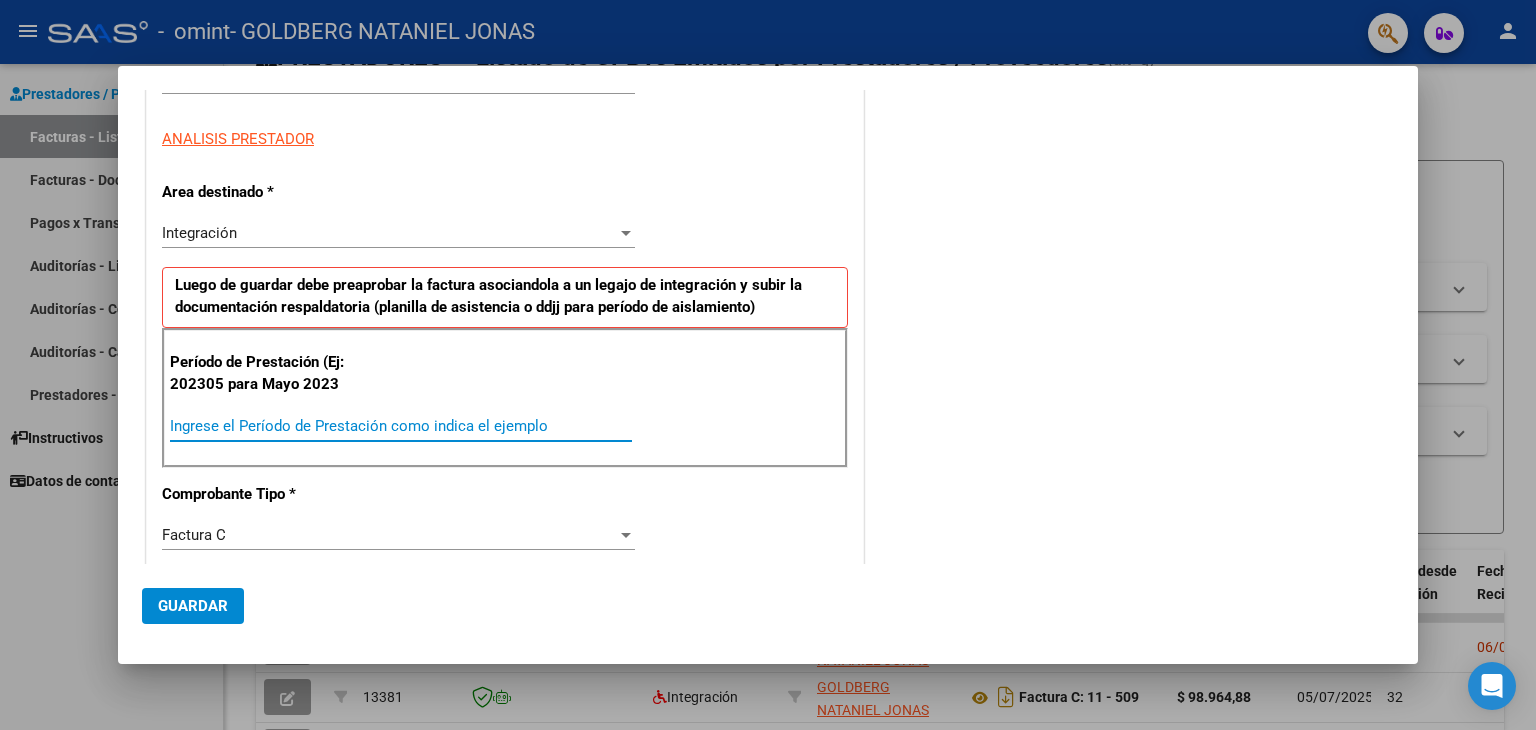 click on "Ingrese el Período de Prestación como indica el ejemplo" at bounding box center [401, 426] 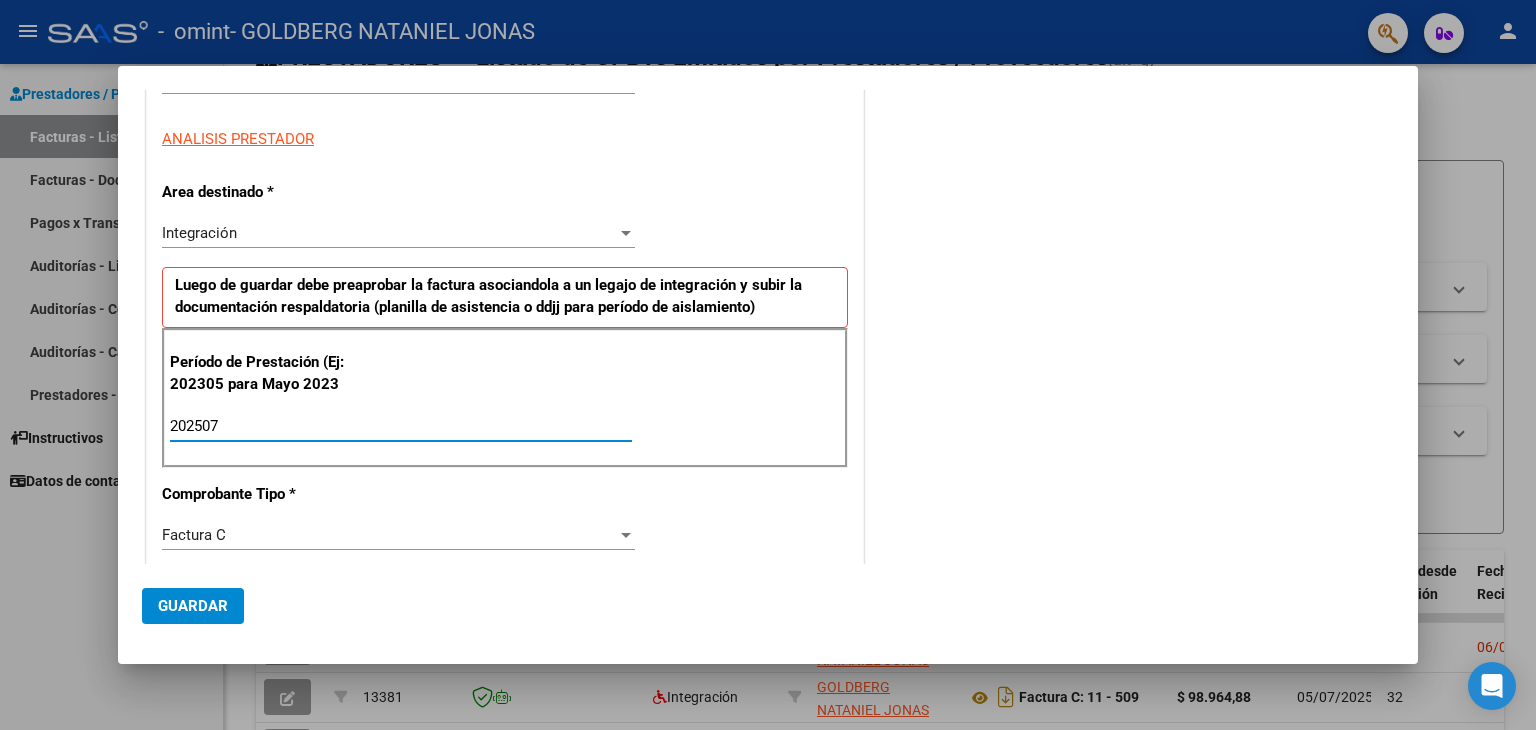 type on "202507" 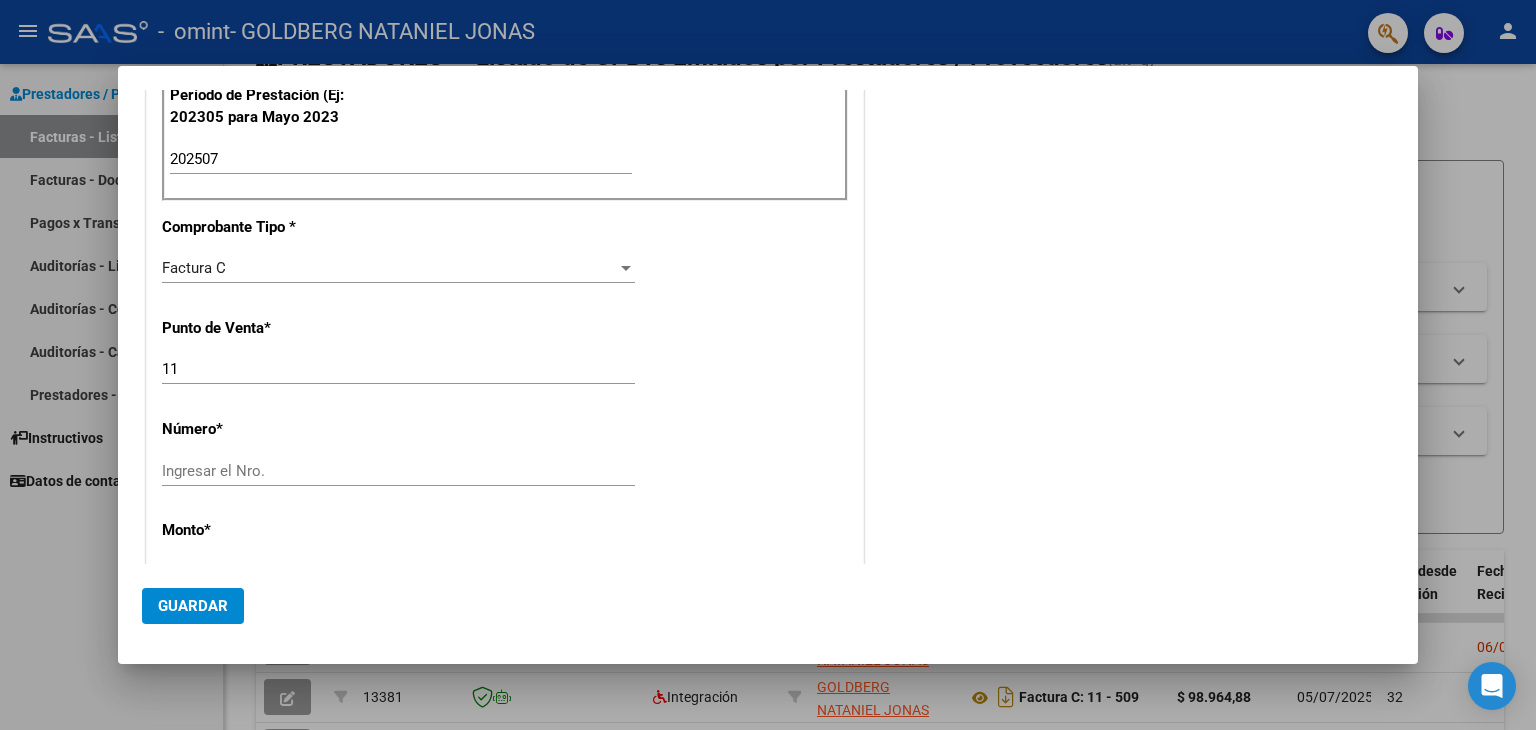 scroll, scrollTop: 540, scrollLeft: 0, axis: vertical 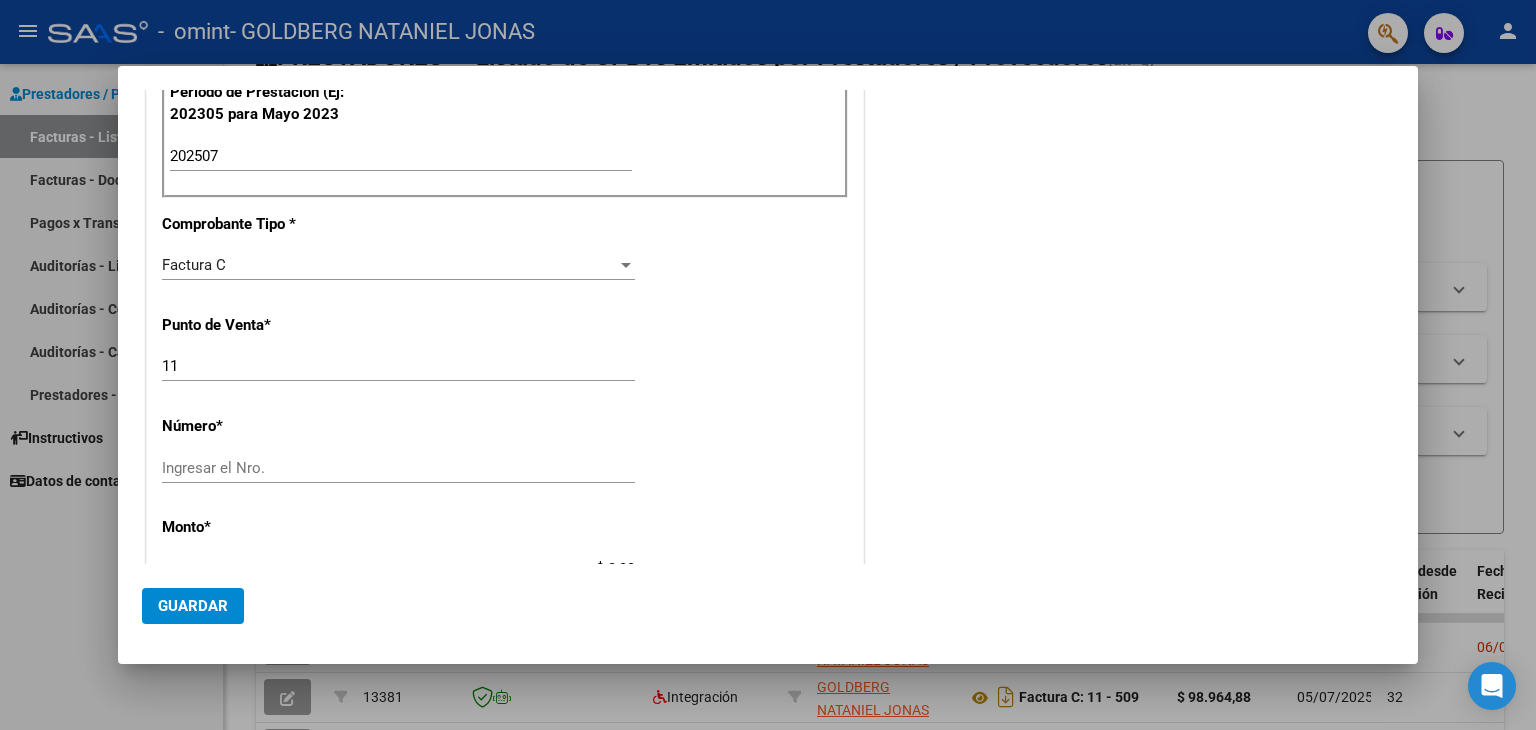 click on "Ingresar el Nro." 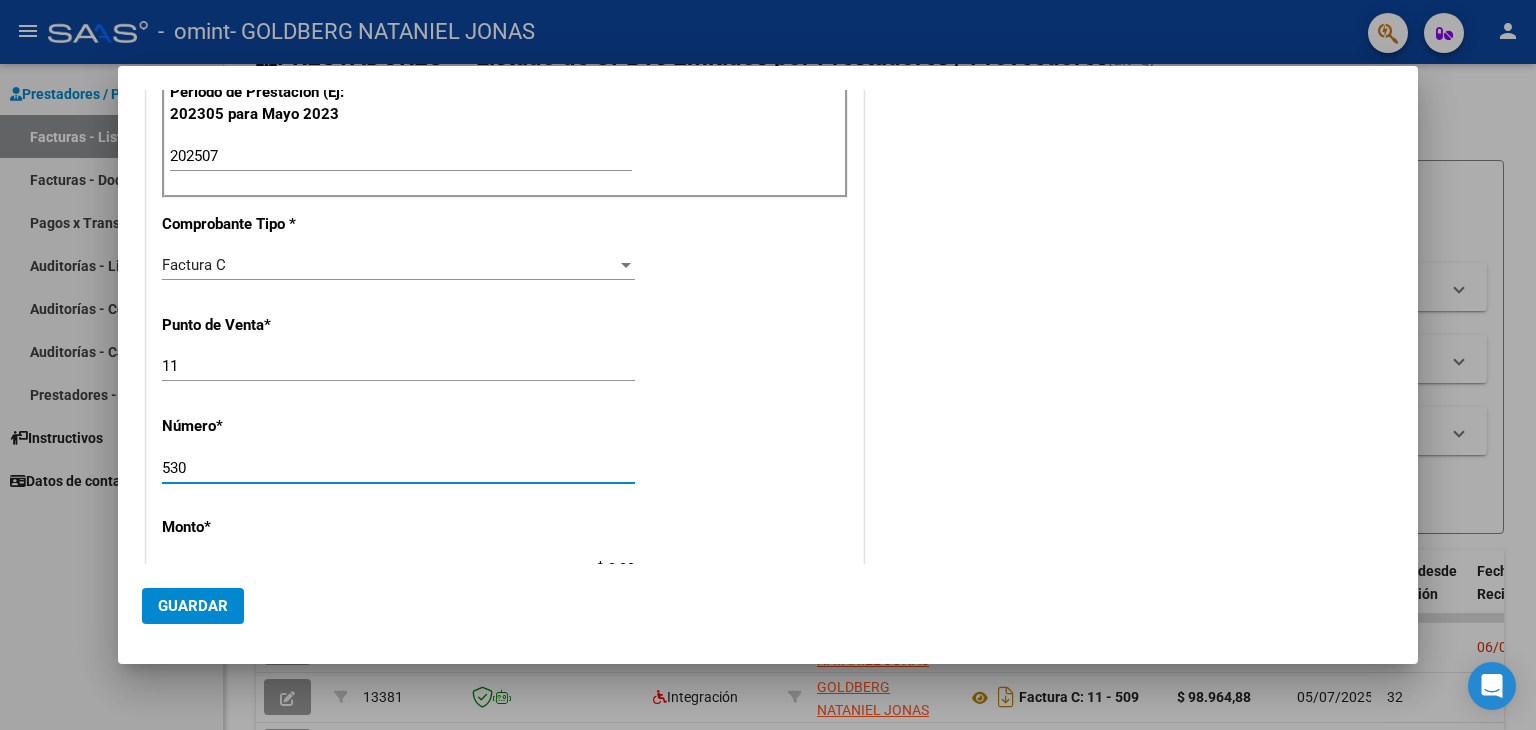 type on "530" 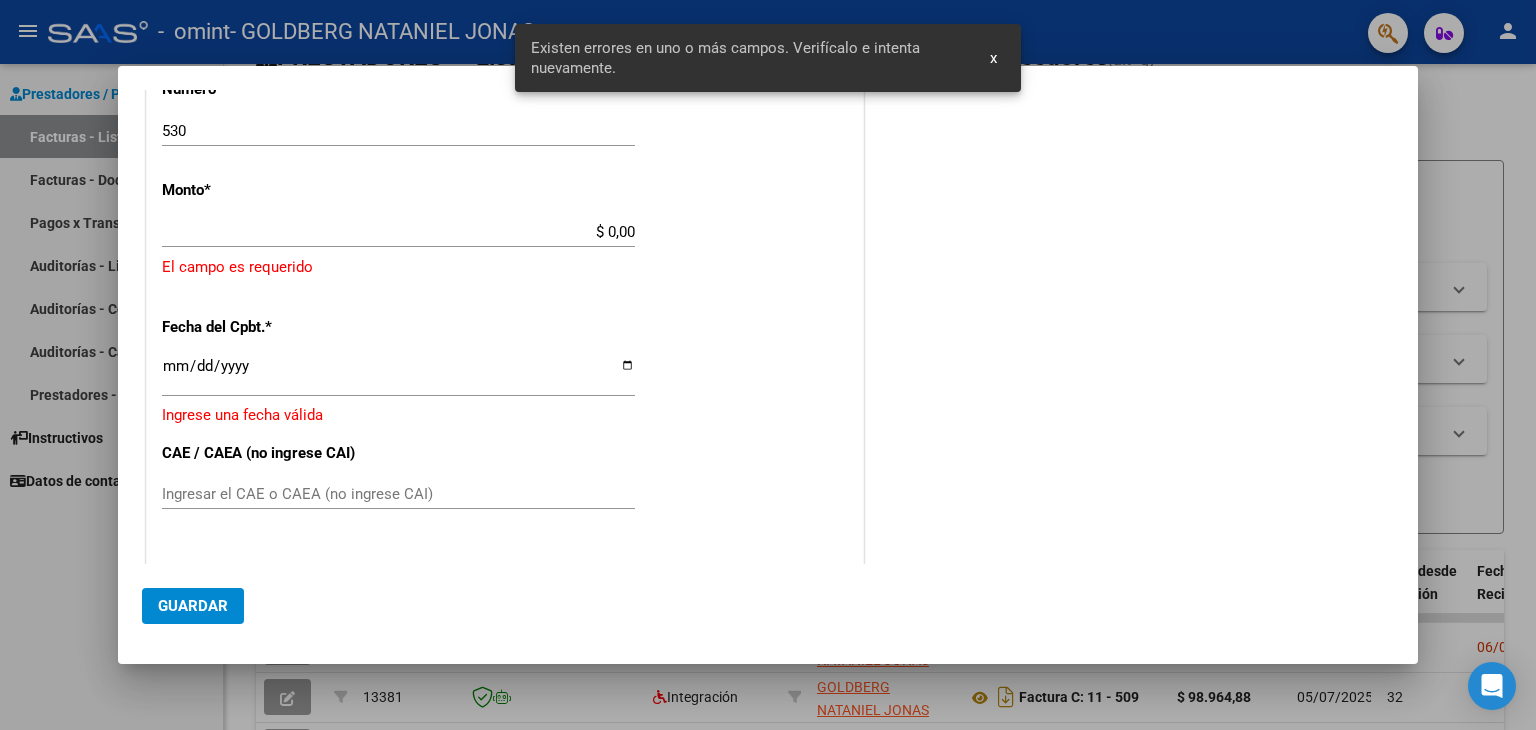 scroll, scrollTop: 880, scrollLeft: 0, axis: vertical 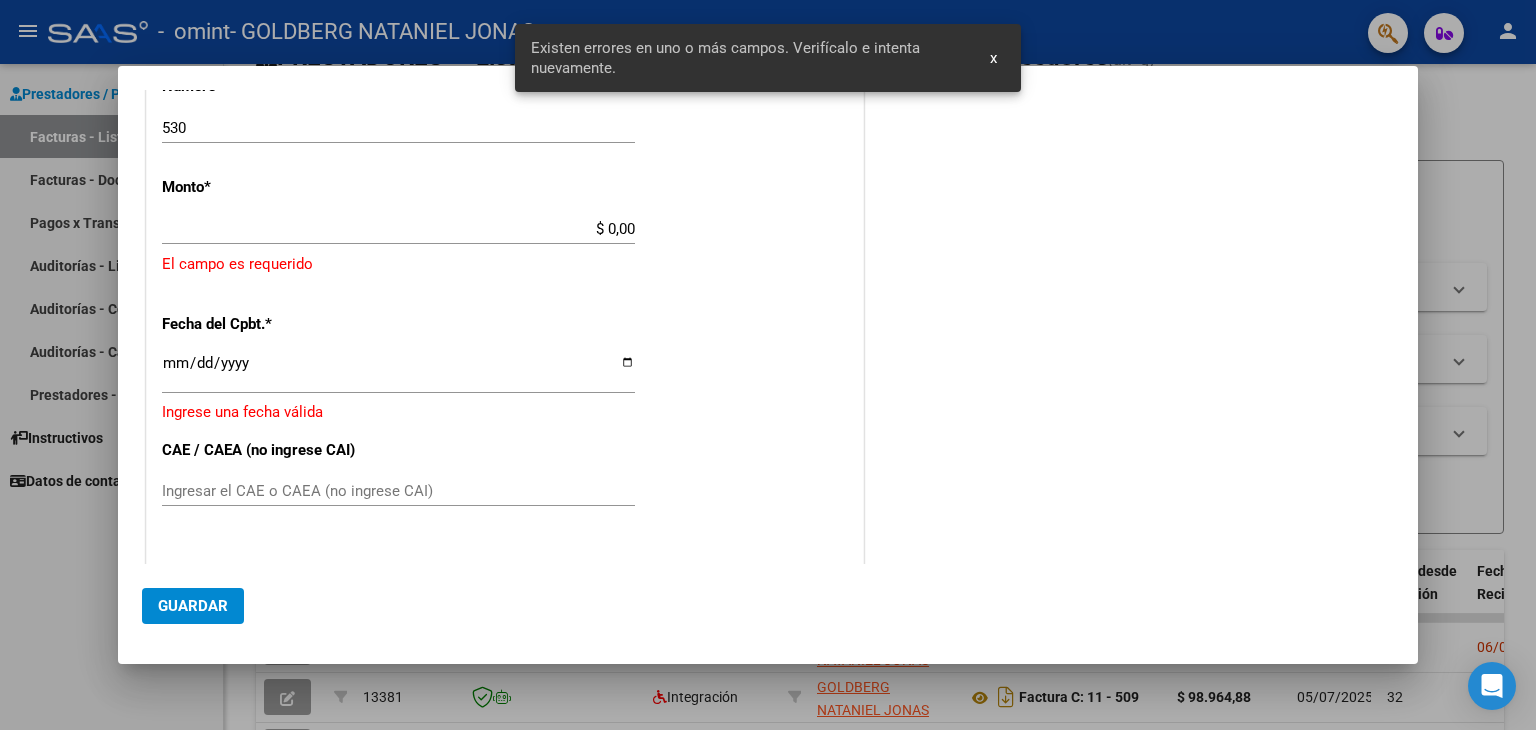 click on "Monto  *   $ 0,00 Ingresar el monto   El campo es requerido" 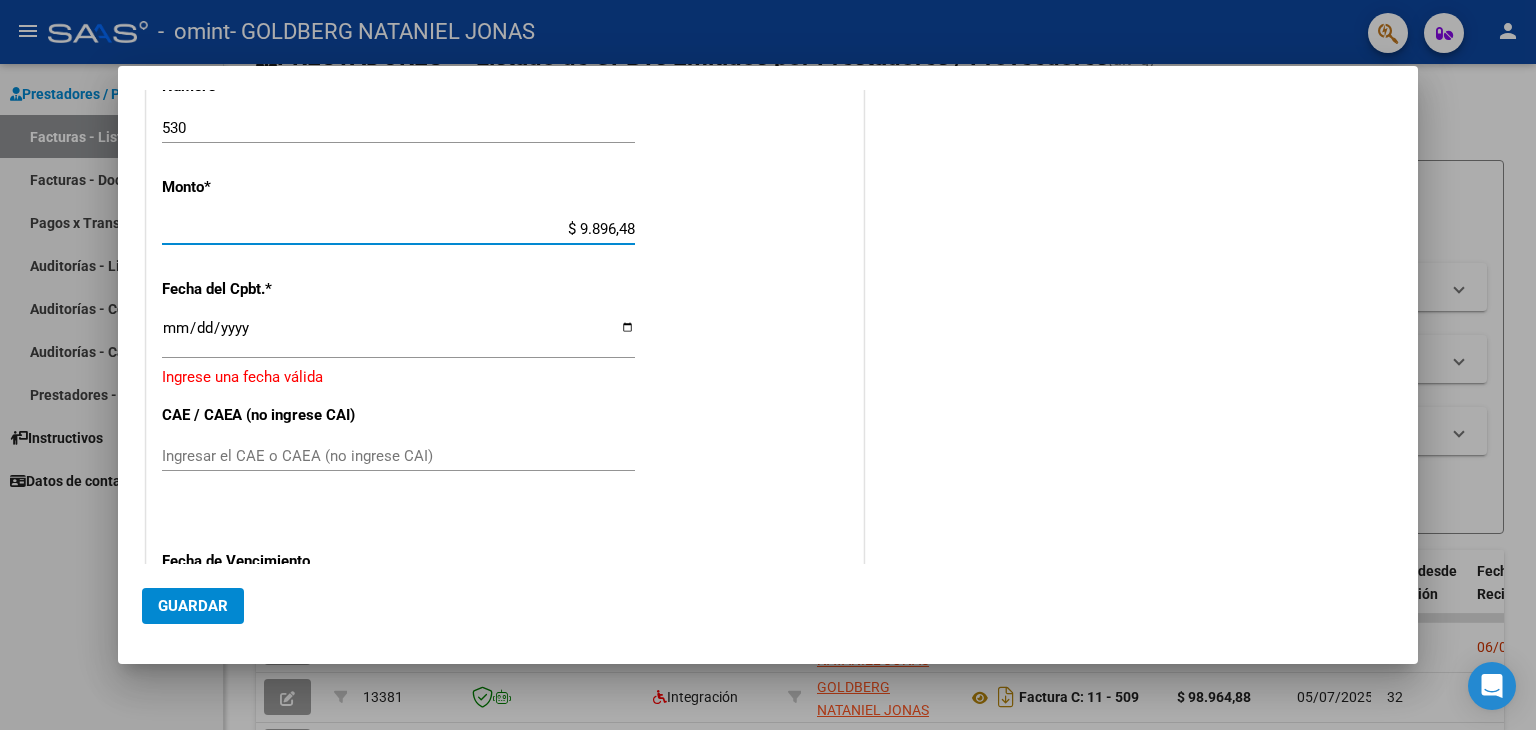 type on "$ 98.964,88" 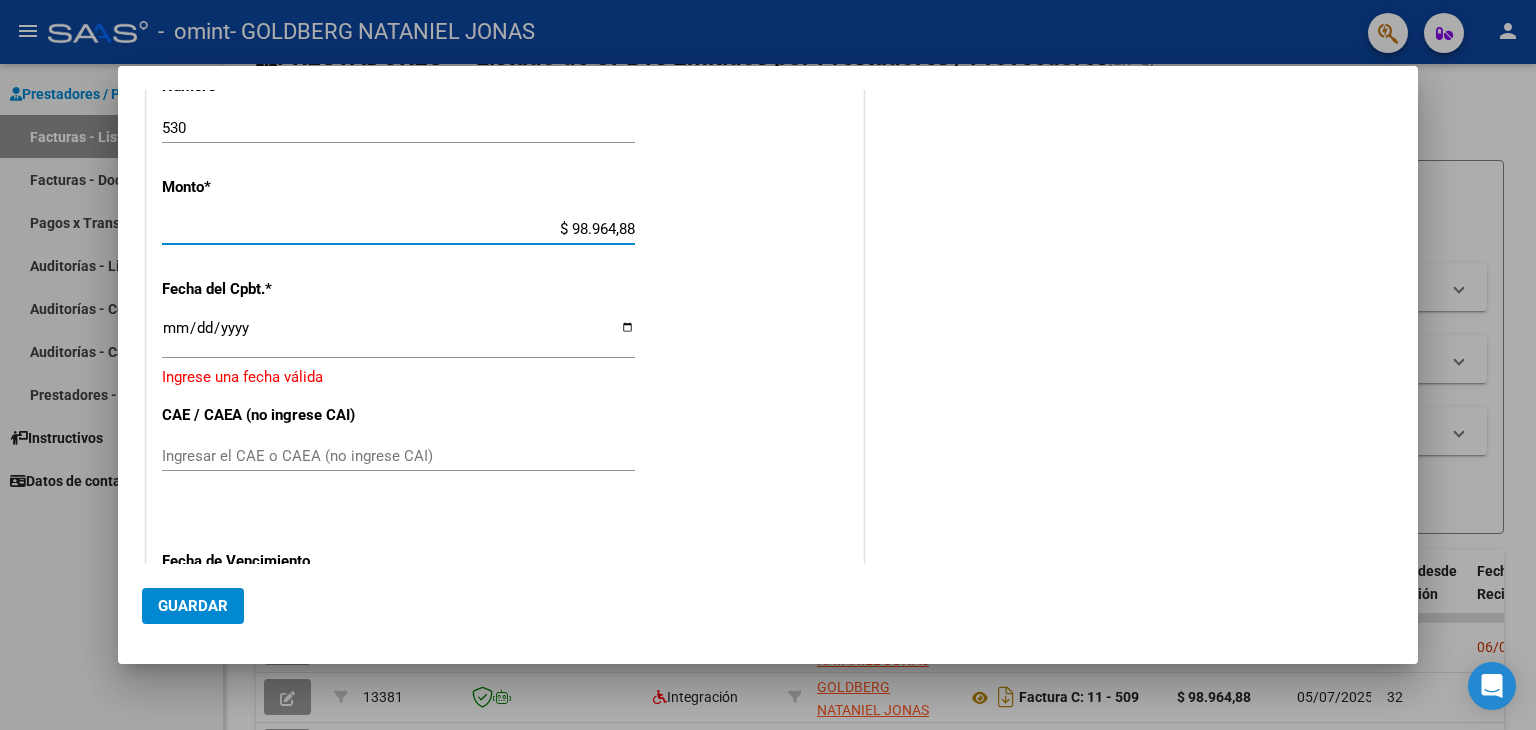 drag, startPoint x: 623, startPoint y: 329, endPoint x: 630, endPoint y: 297, distance: 32.75668 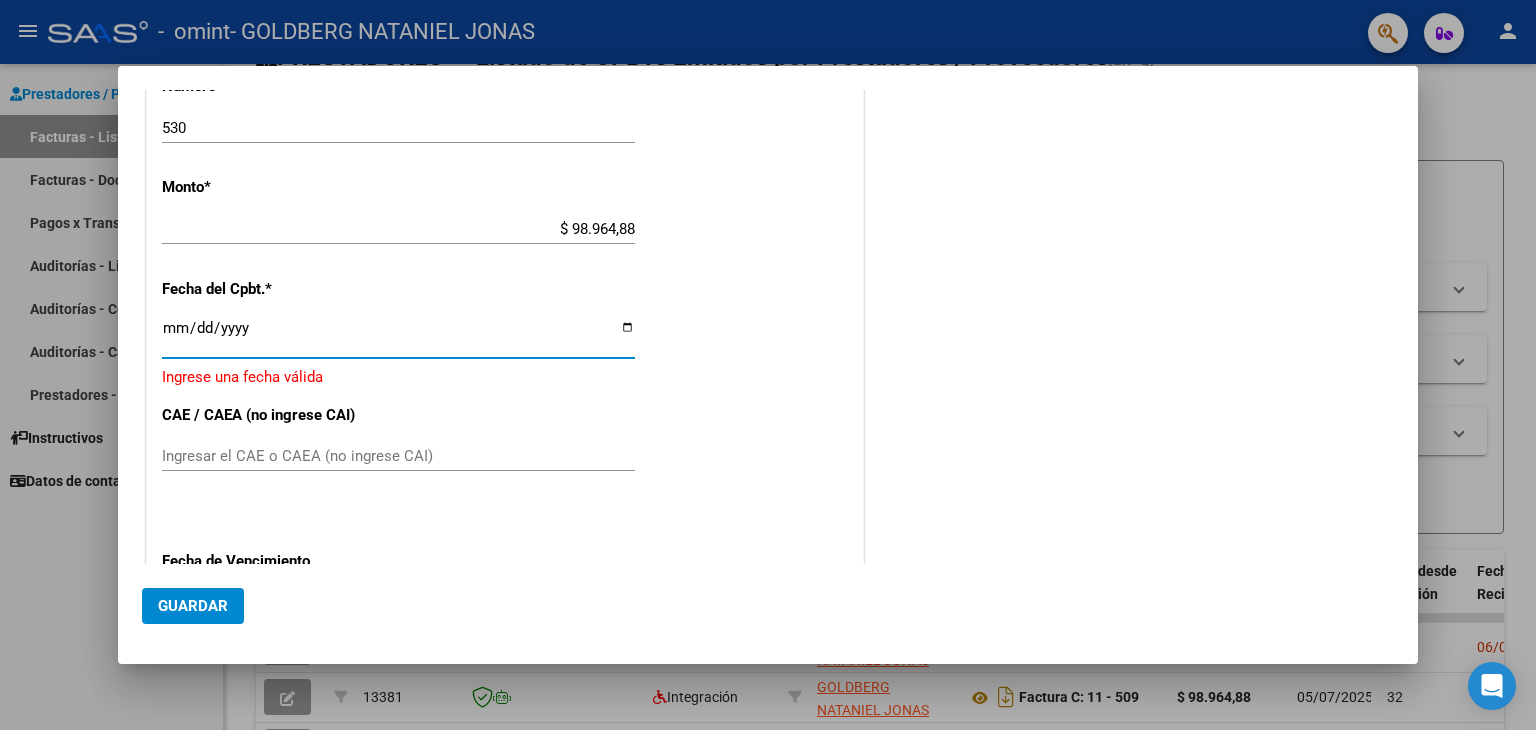 click on "Ingresar la fecha" at bounding box center [398, 336] 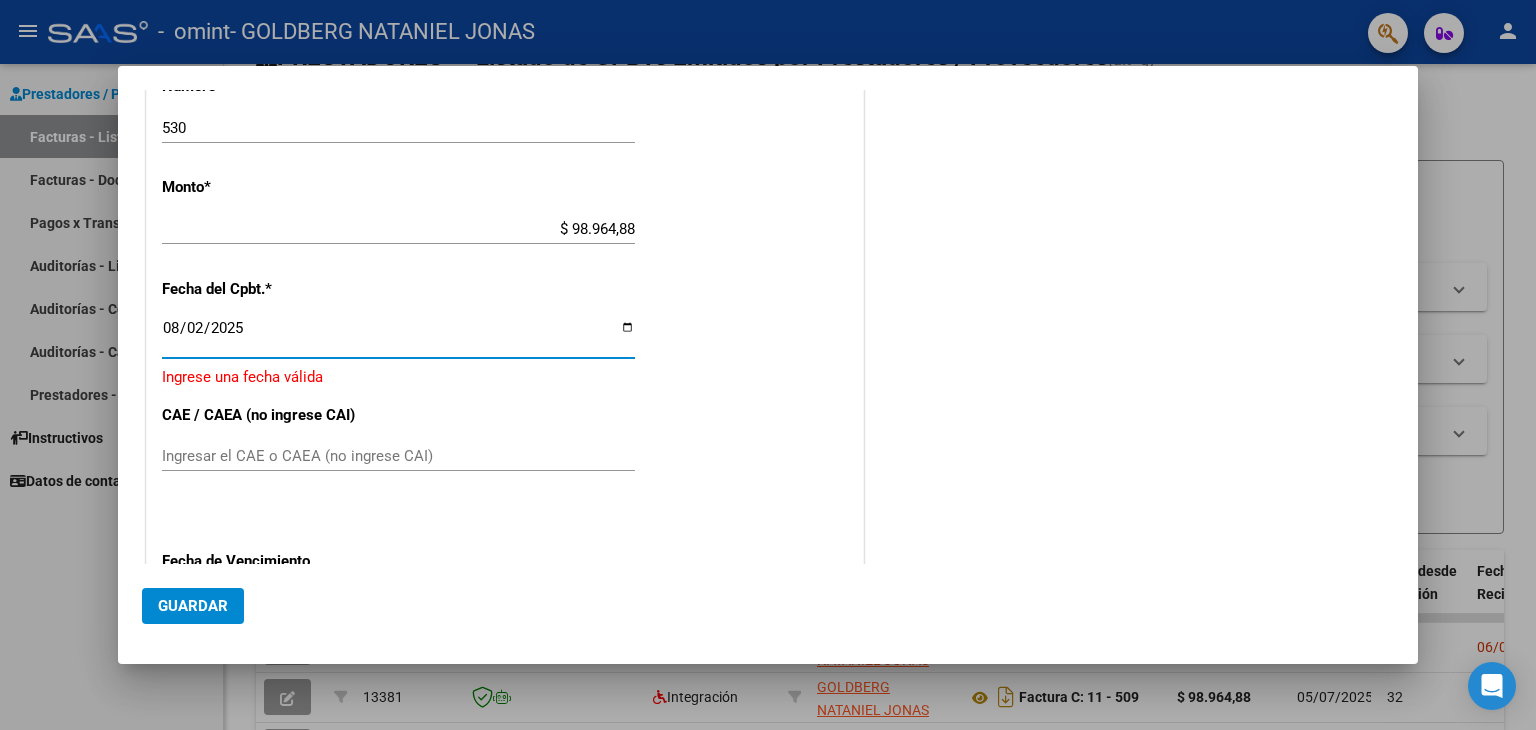 type on "2025-08-02" 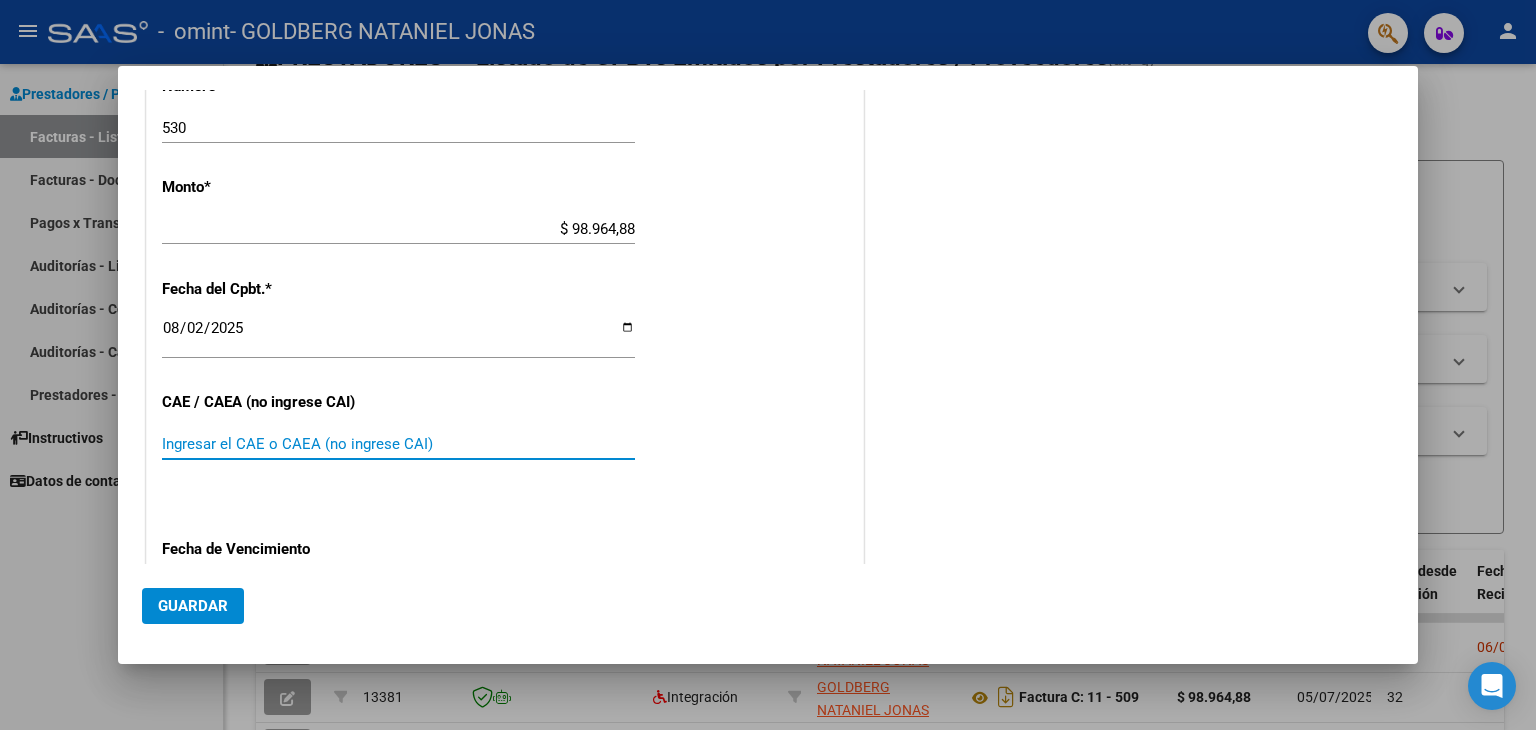 click on "Ingresar el CAE o CAEA (no ingrese CAI)" at bounding box center (398, 444) 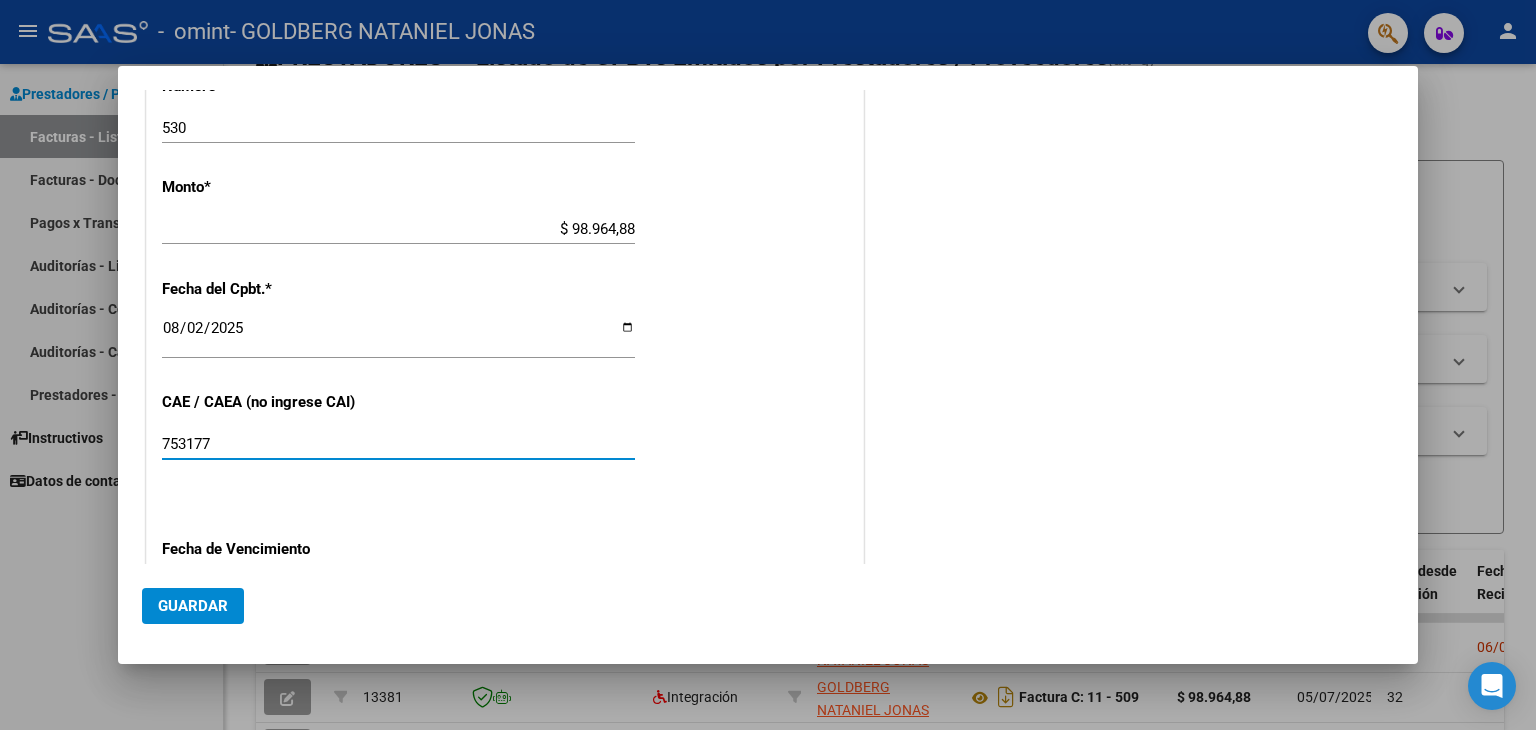 type on "[CAE]" 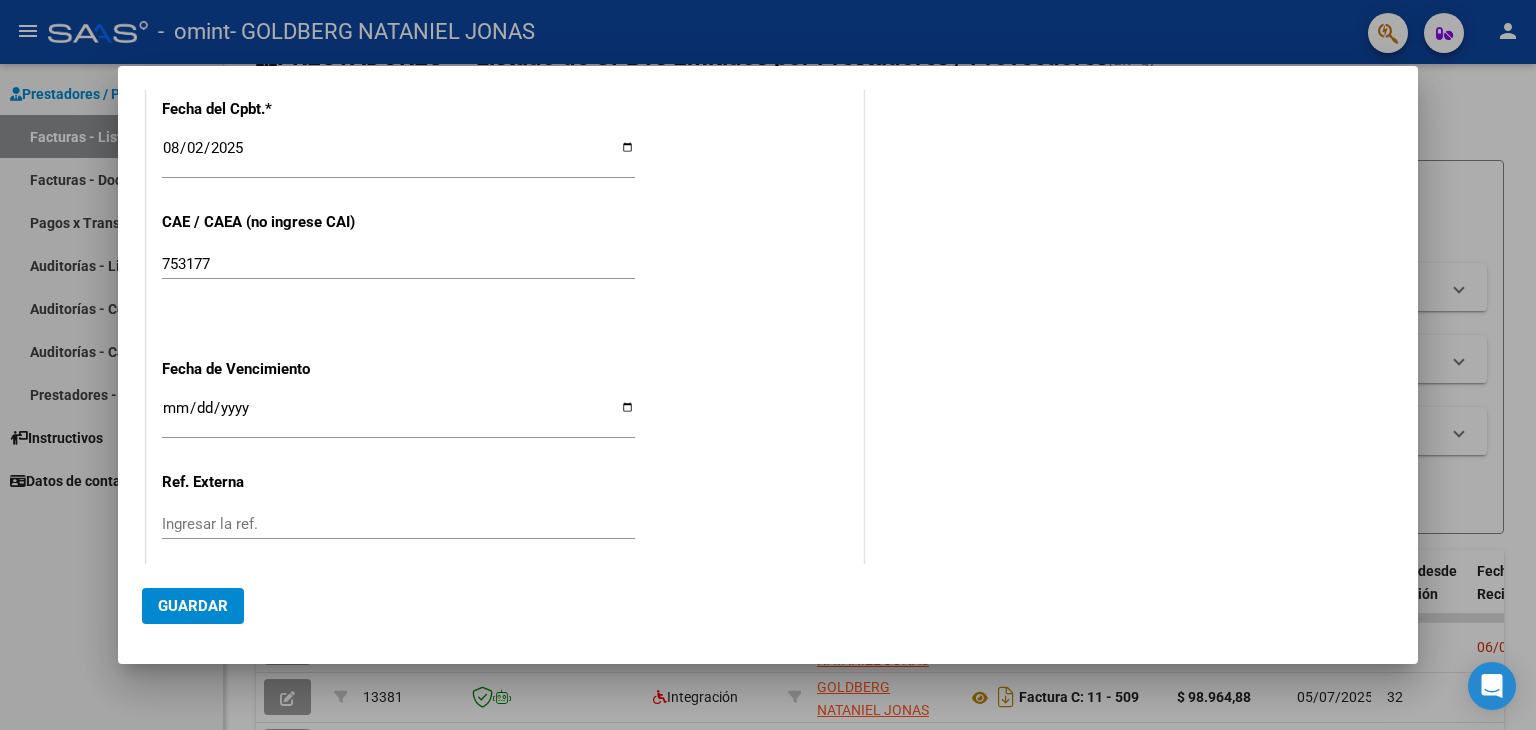 scroll, scrollTop: 1067, scrollLeft: 0, axis: vertical 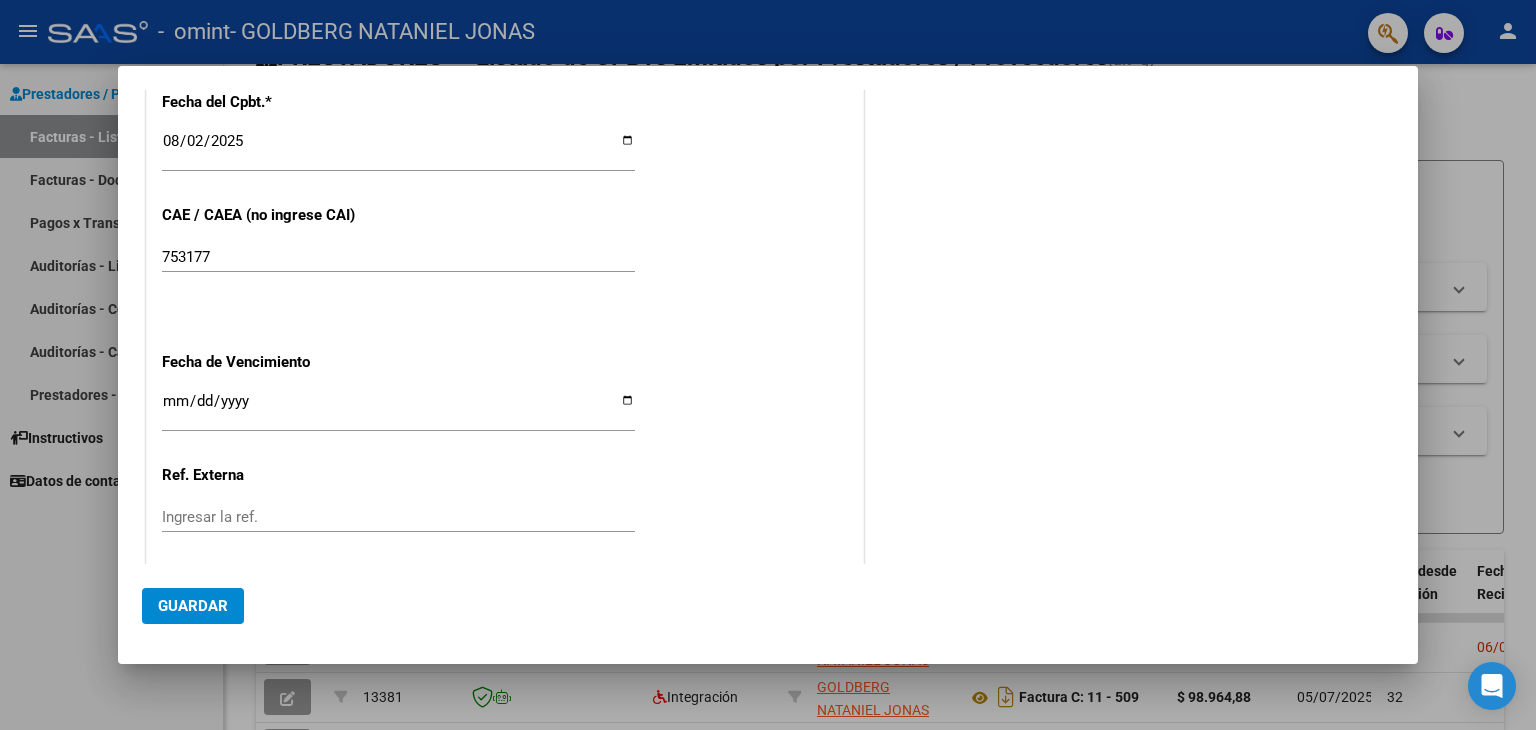 click on "Ingresar la fecha" at bounding box center (398, 409) 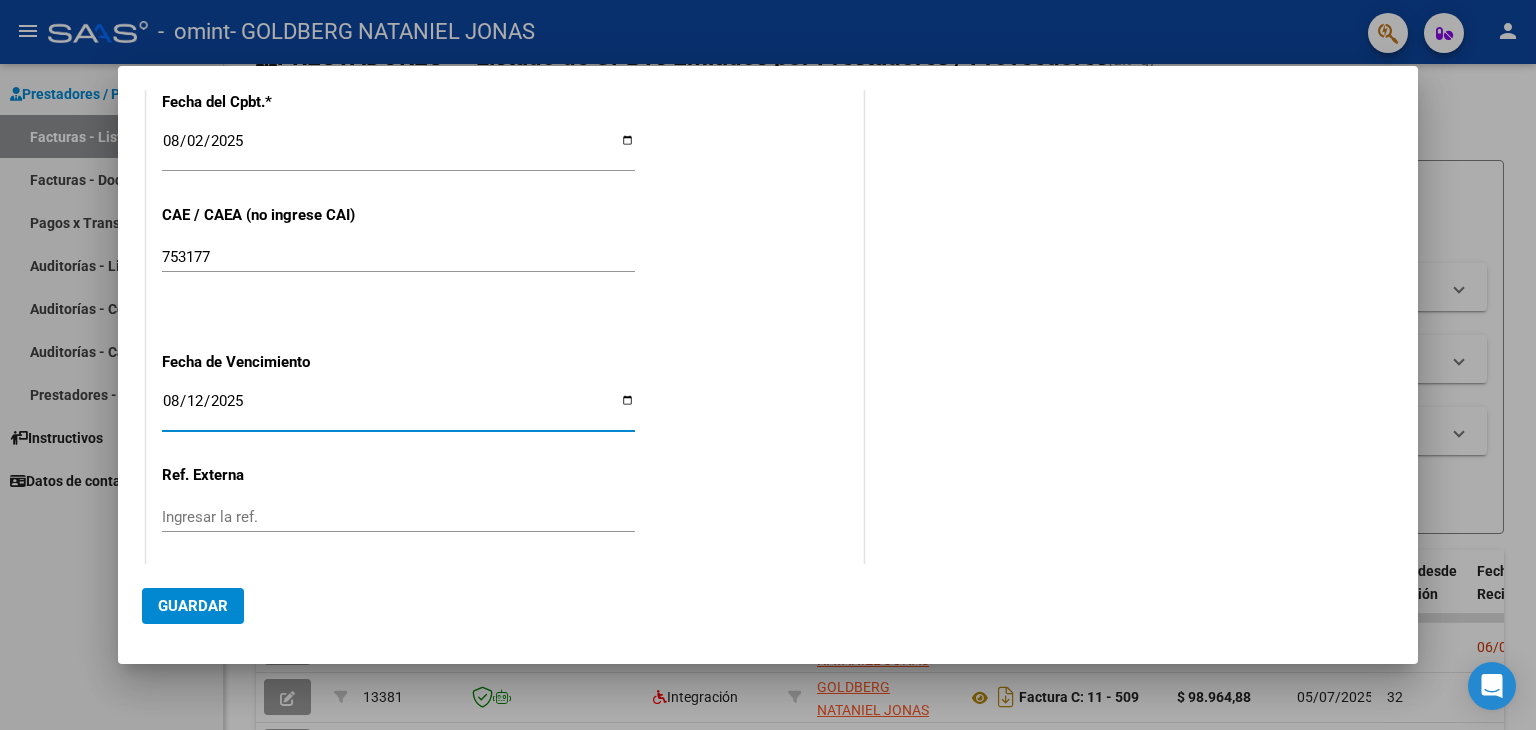 type on "2025-08-12" 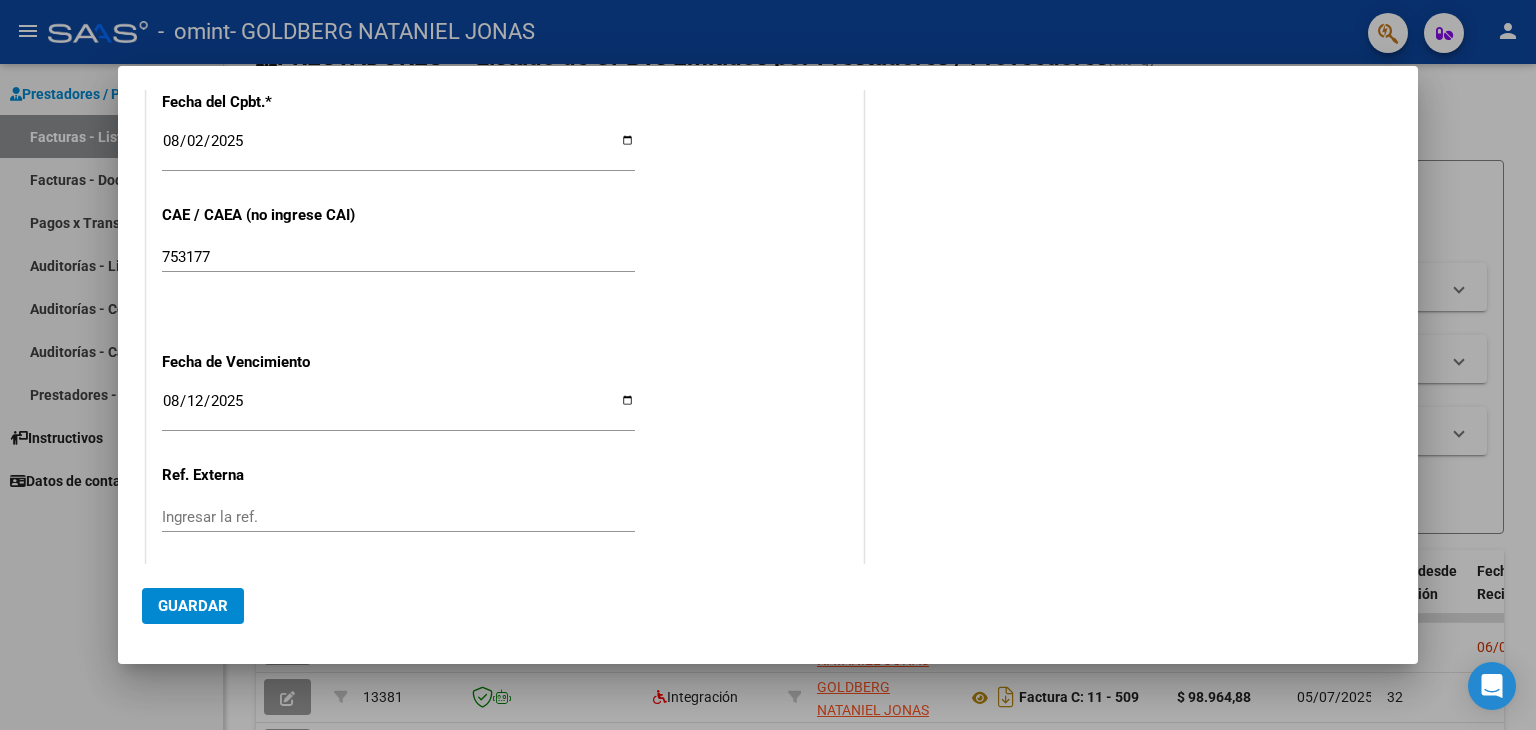 scroll, scrollTop: 1172, scrollLeft: 0, axis: vertical 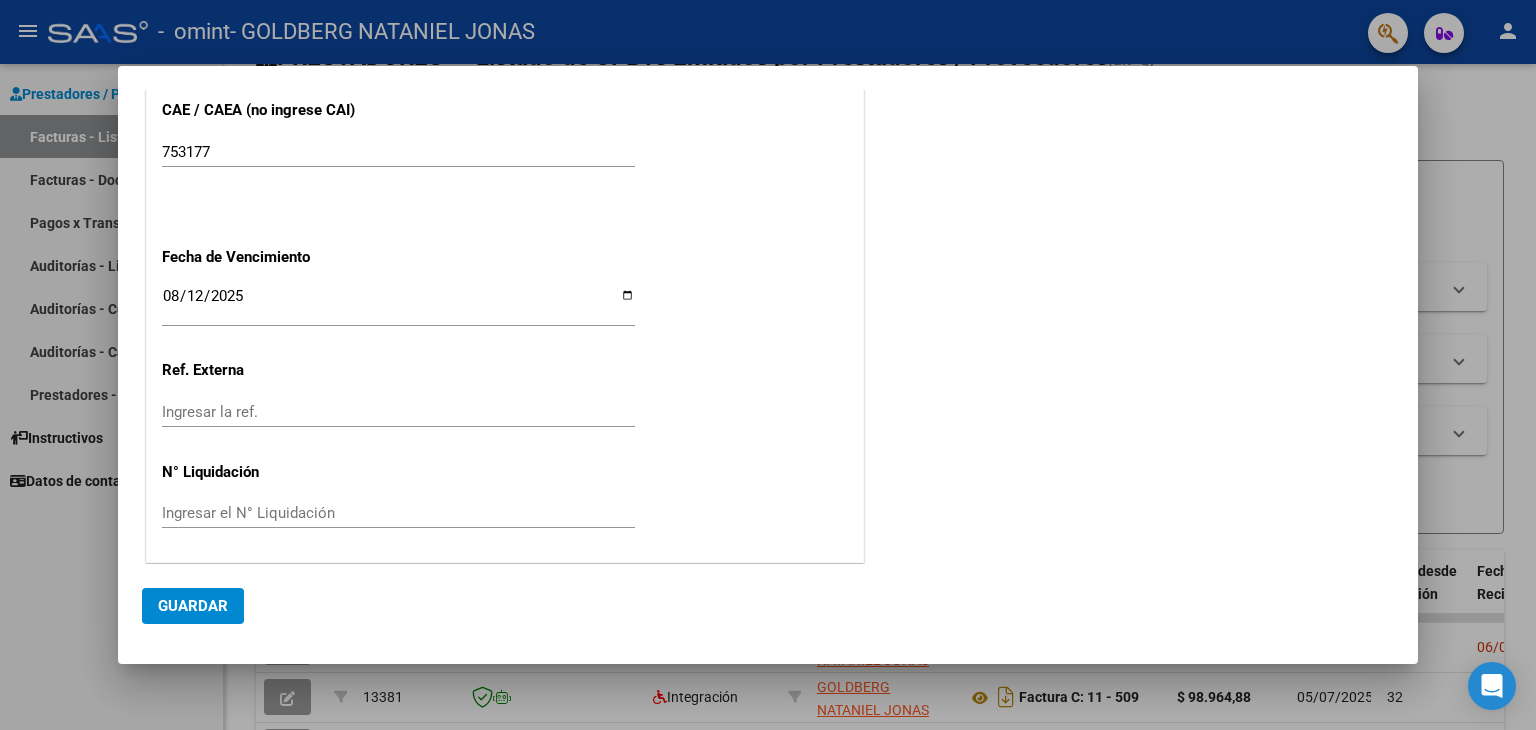 click on "Guardar" 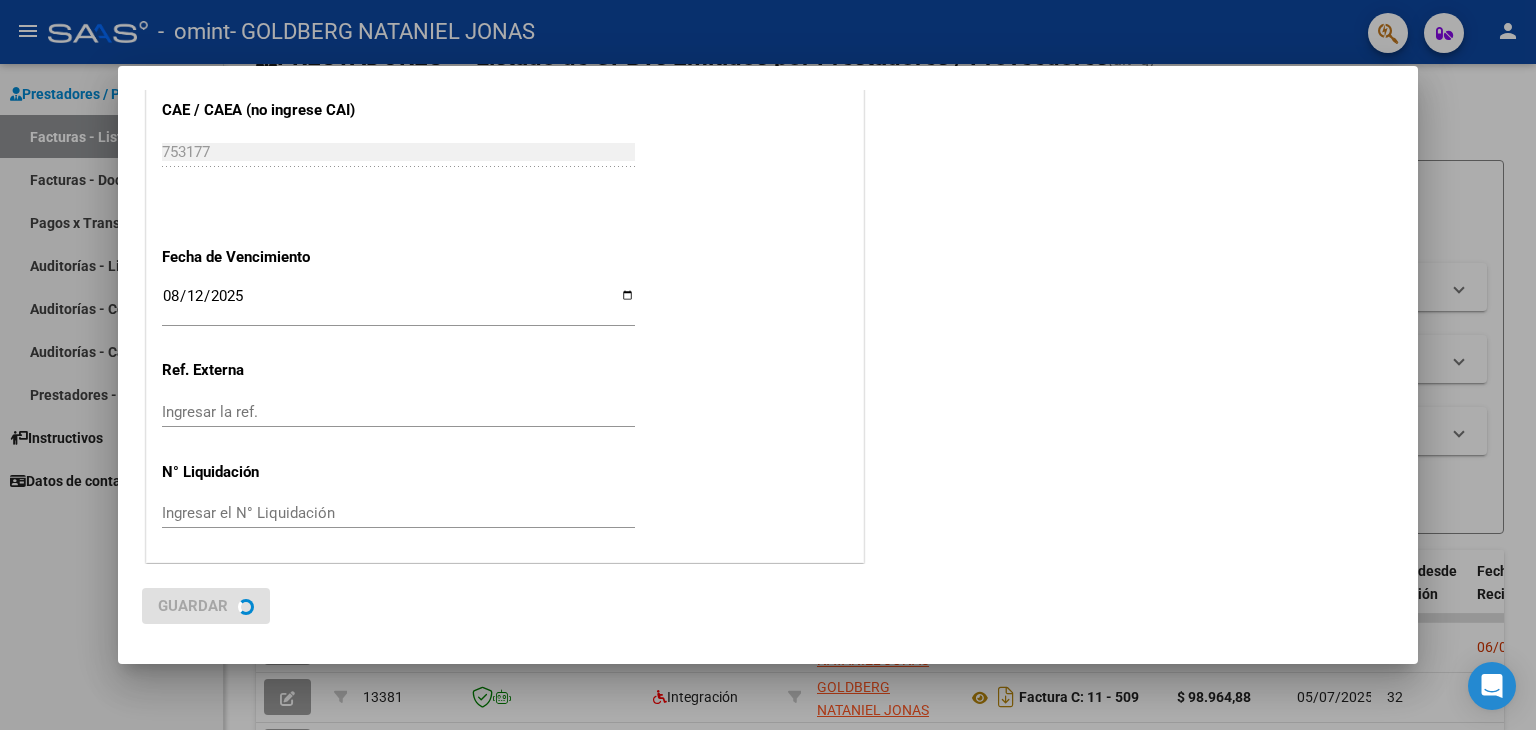 scroll, scrollTop: 0, scrollLeft: 0, axis: both 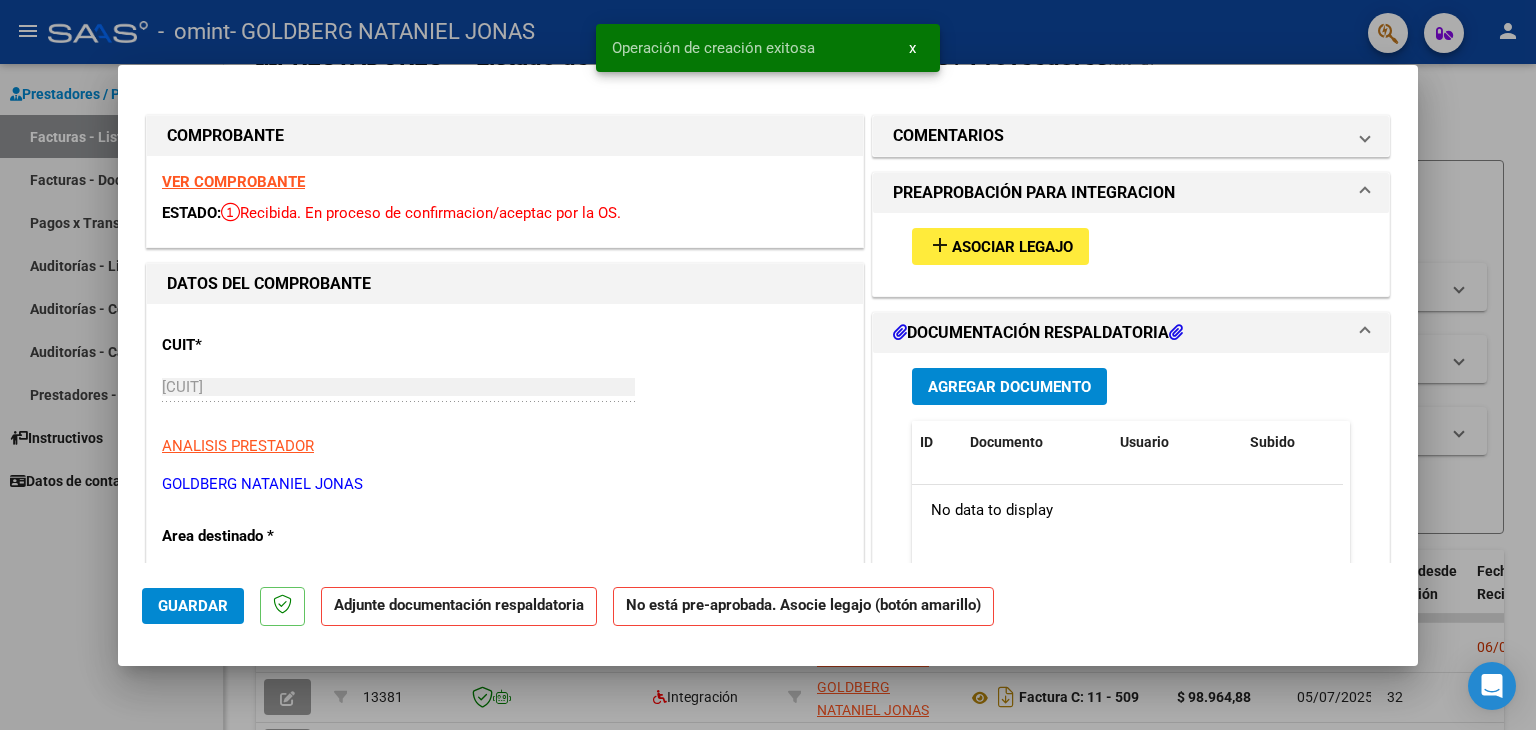 click on "Asociar Legajo" at bounding box center (1012, 247) 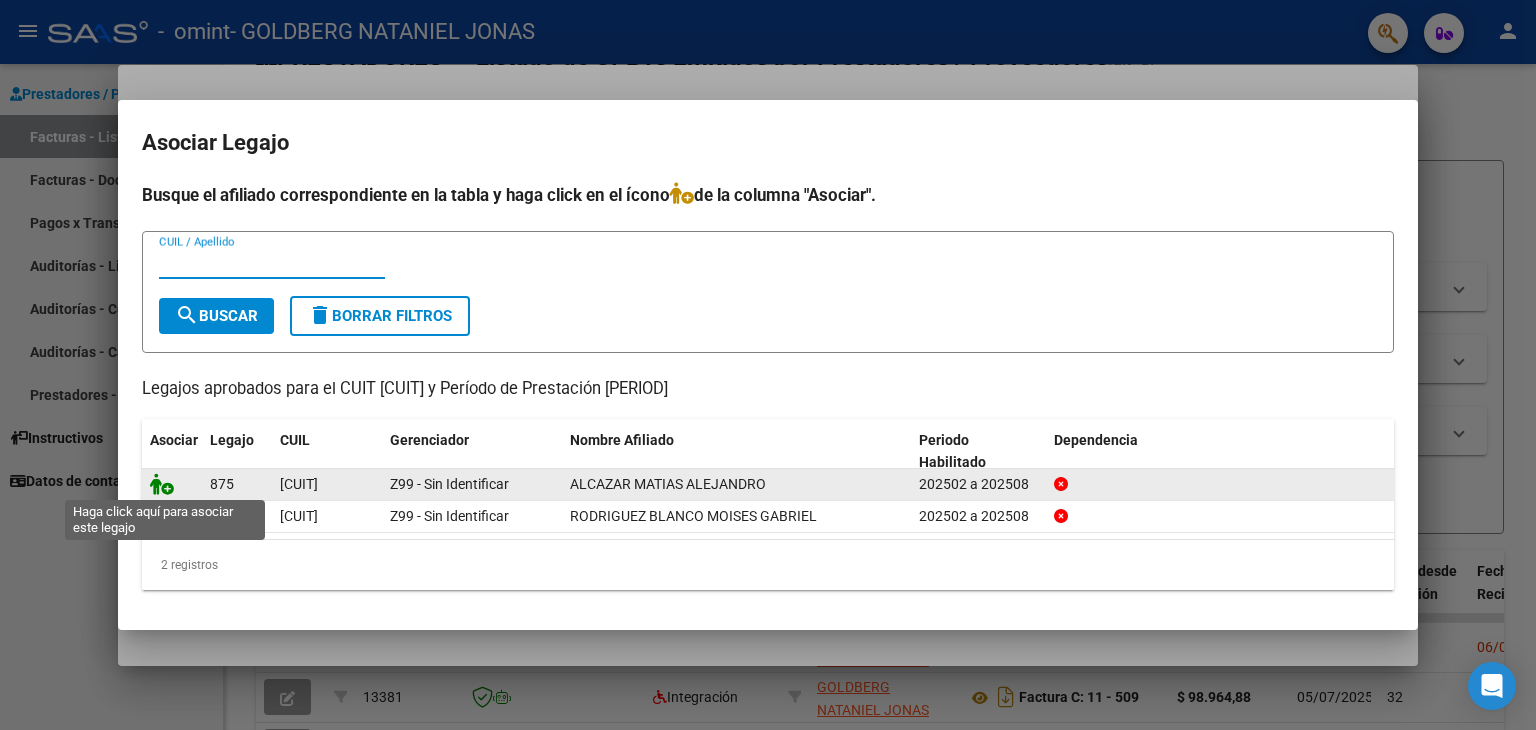click 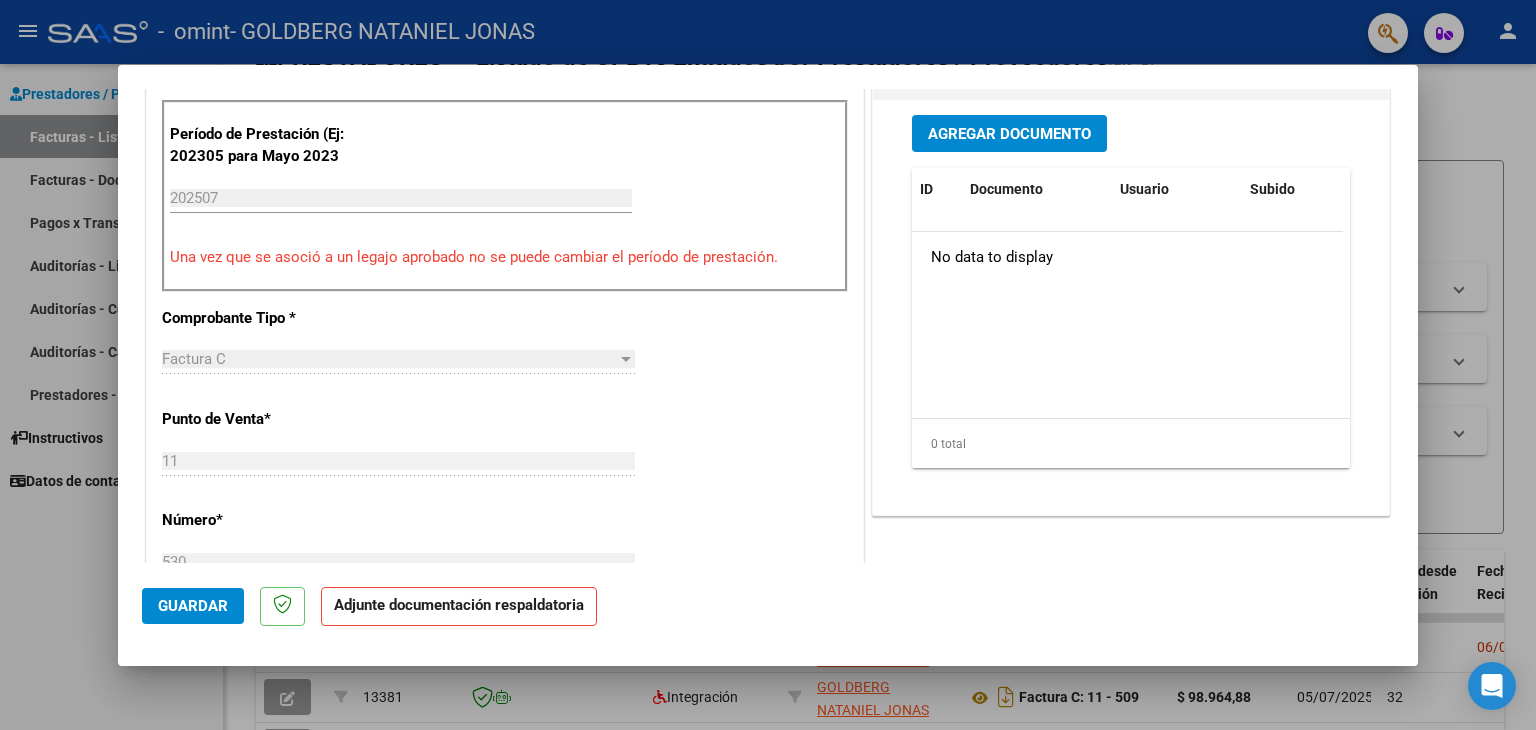 scroll, scrollTop: 450, scrollLeft: 0, axis: vertical 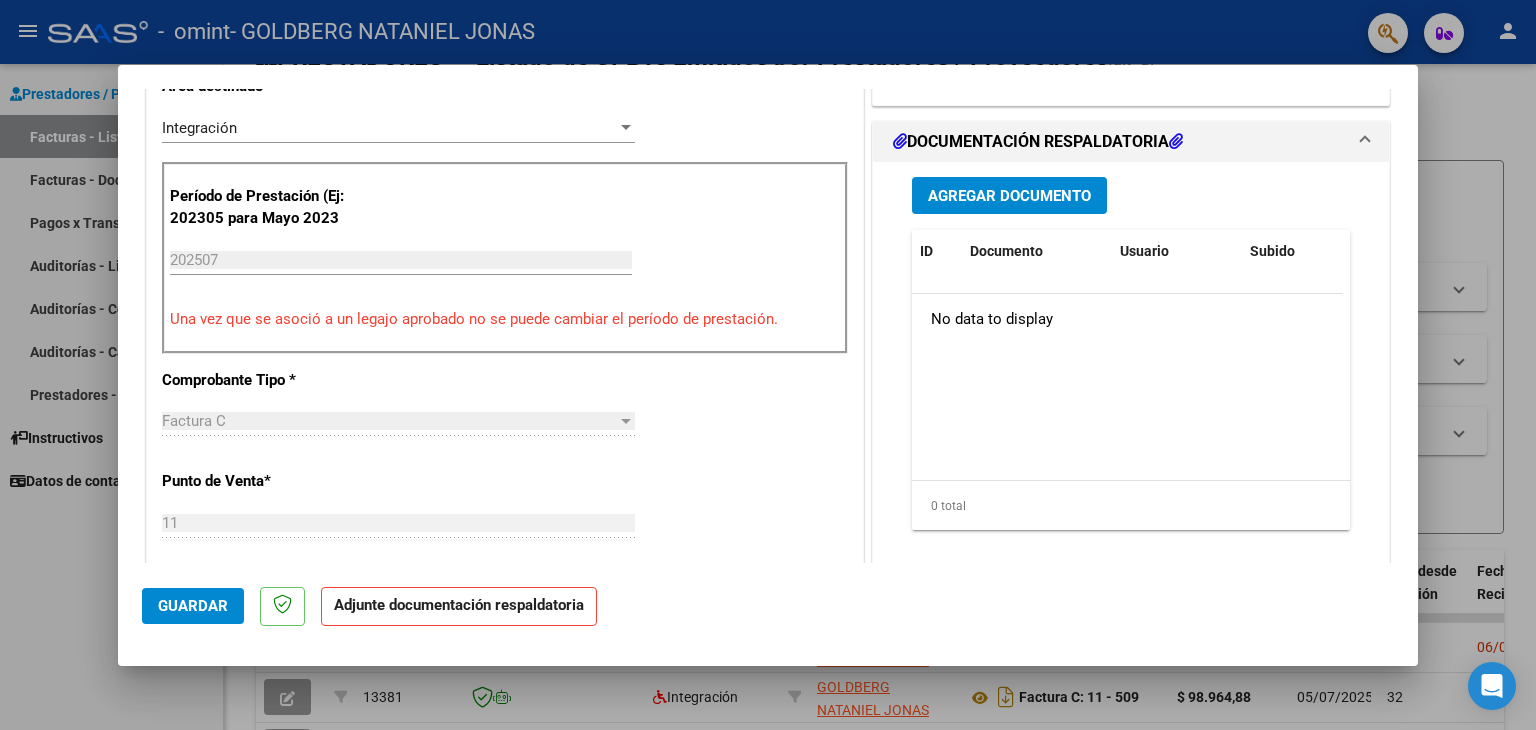 click on "Agregar Documento" at bounding box center (1009, 196) 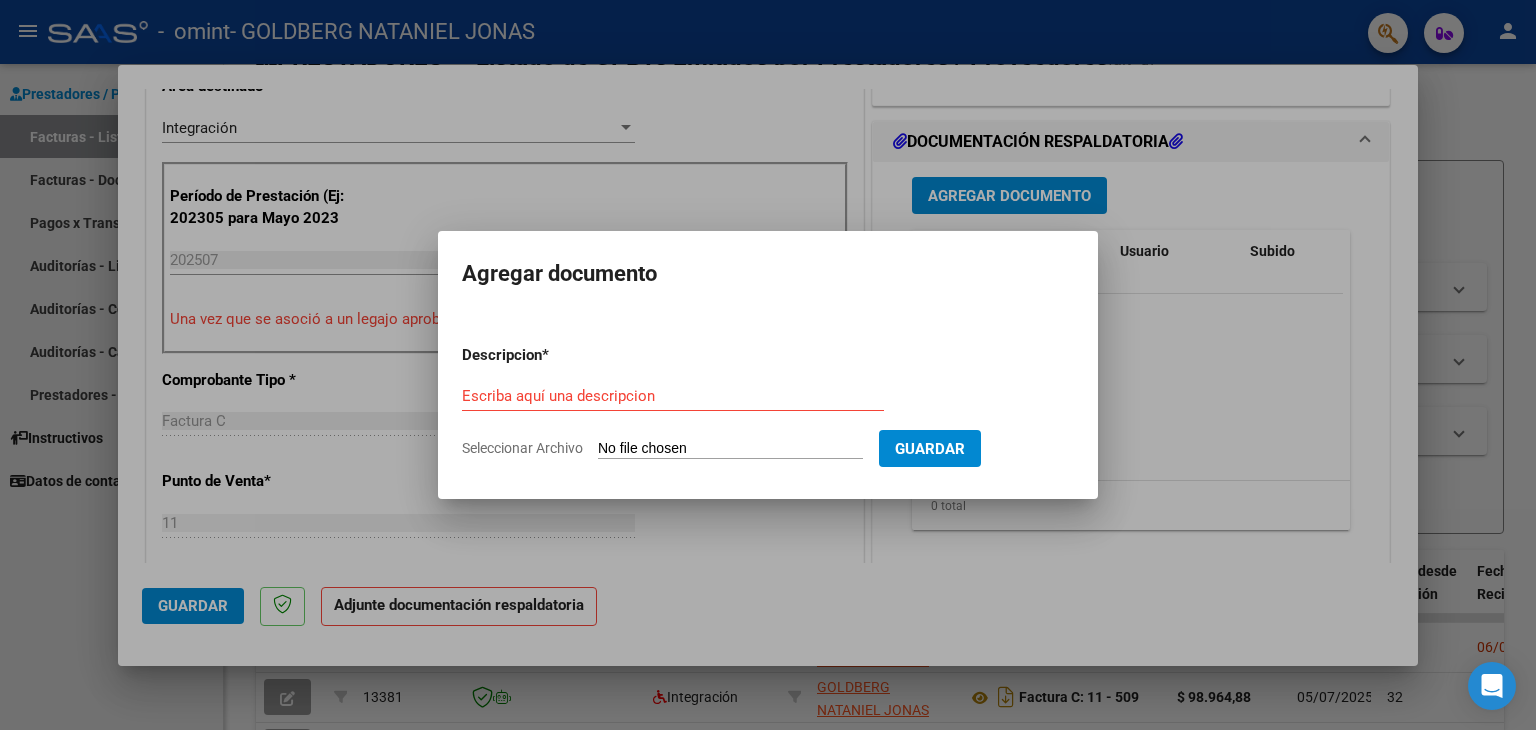 click on "Seleccionar Archivo" at bounding box center (730, 449) 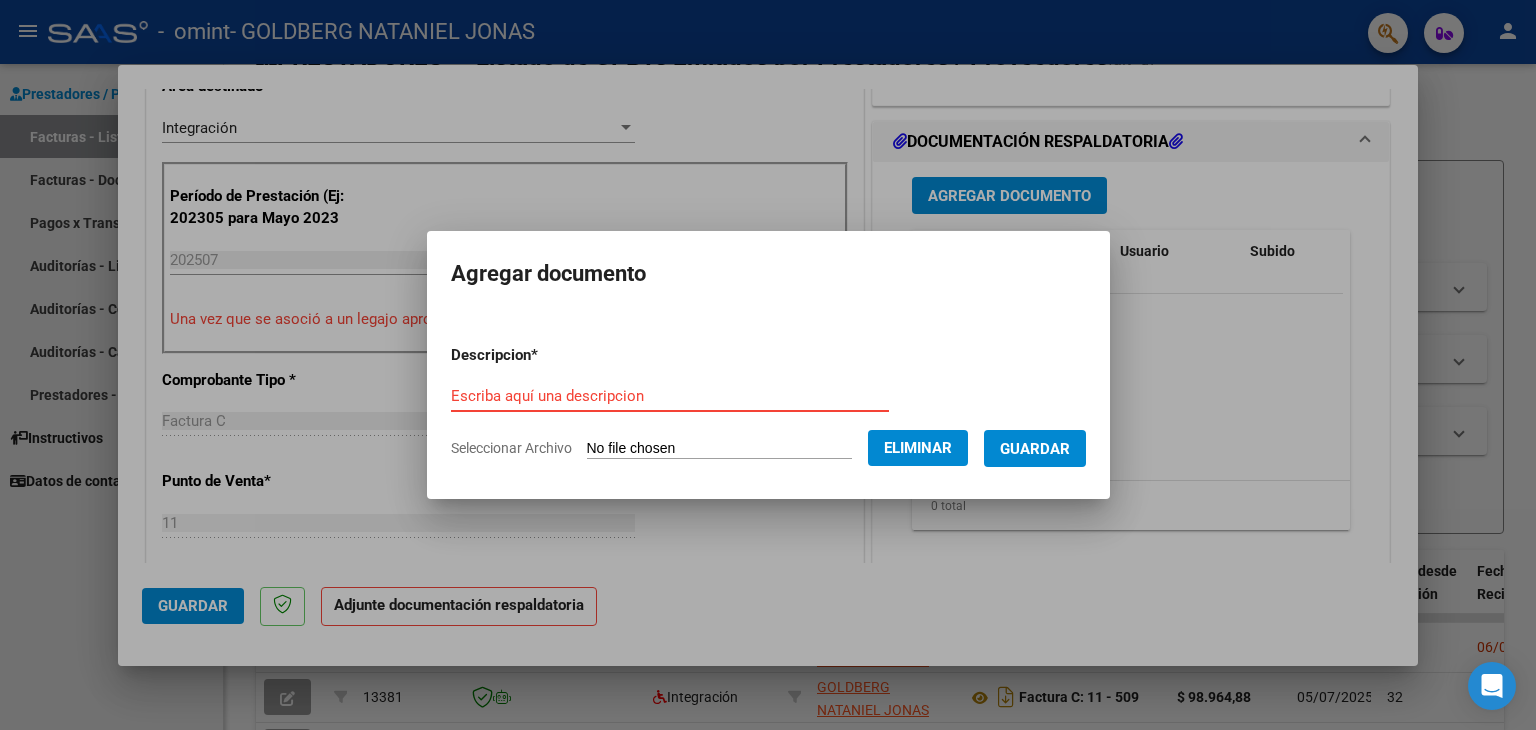 click on "Escriba aquí una descripcion" at bounding box center (670, 396) 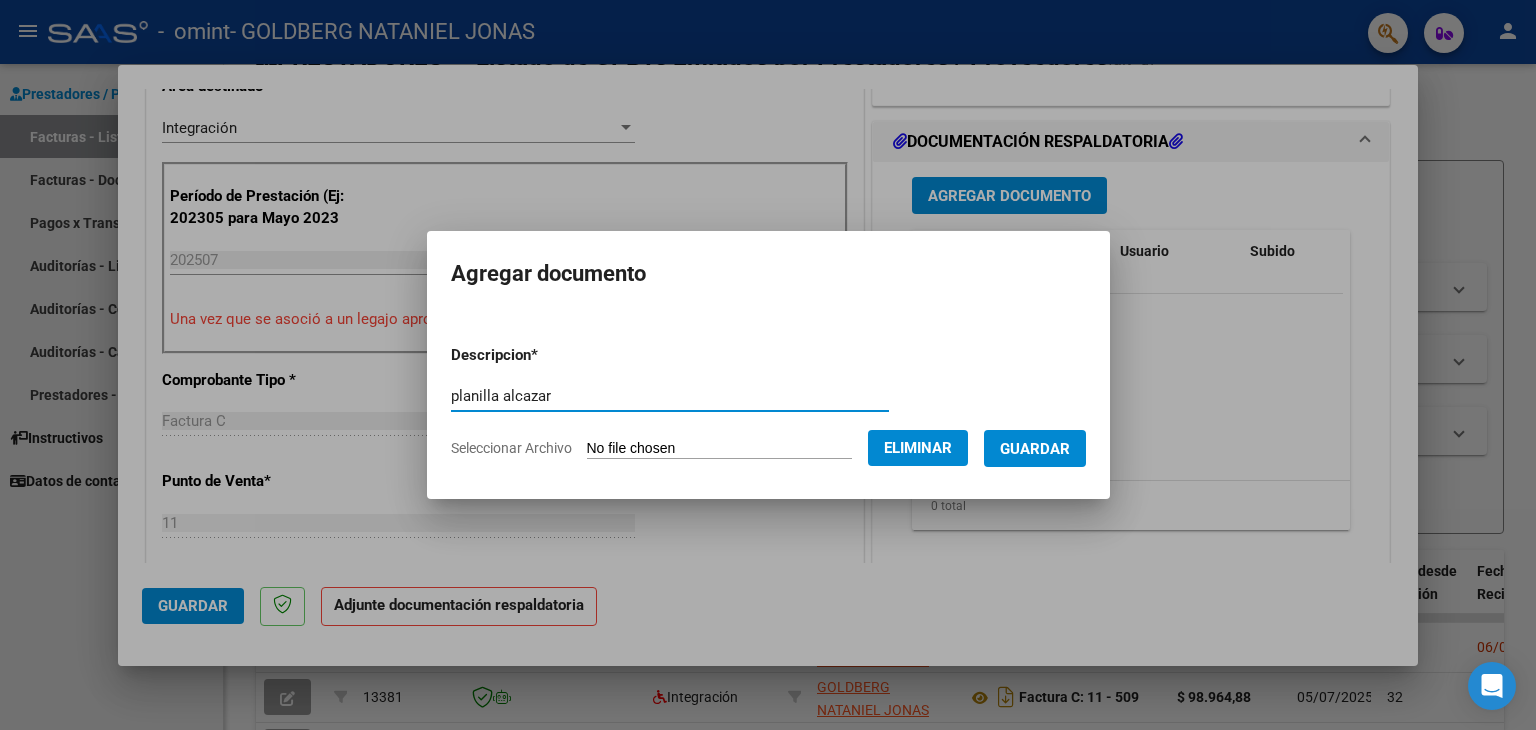 type on "planilla alcazar" 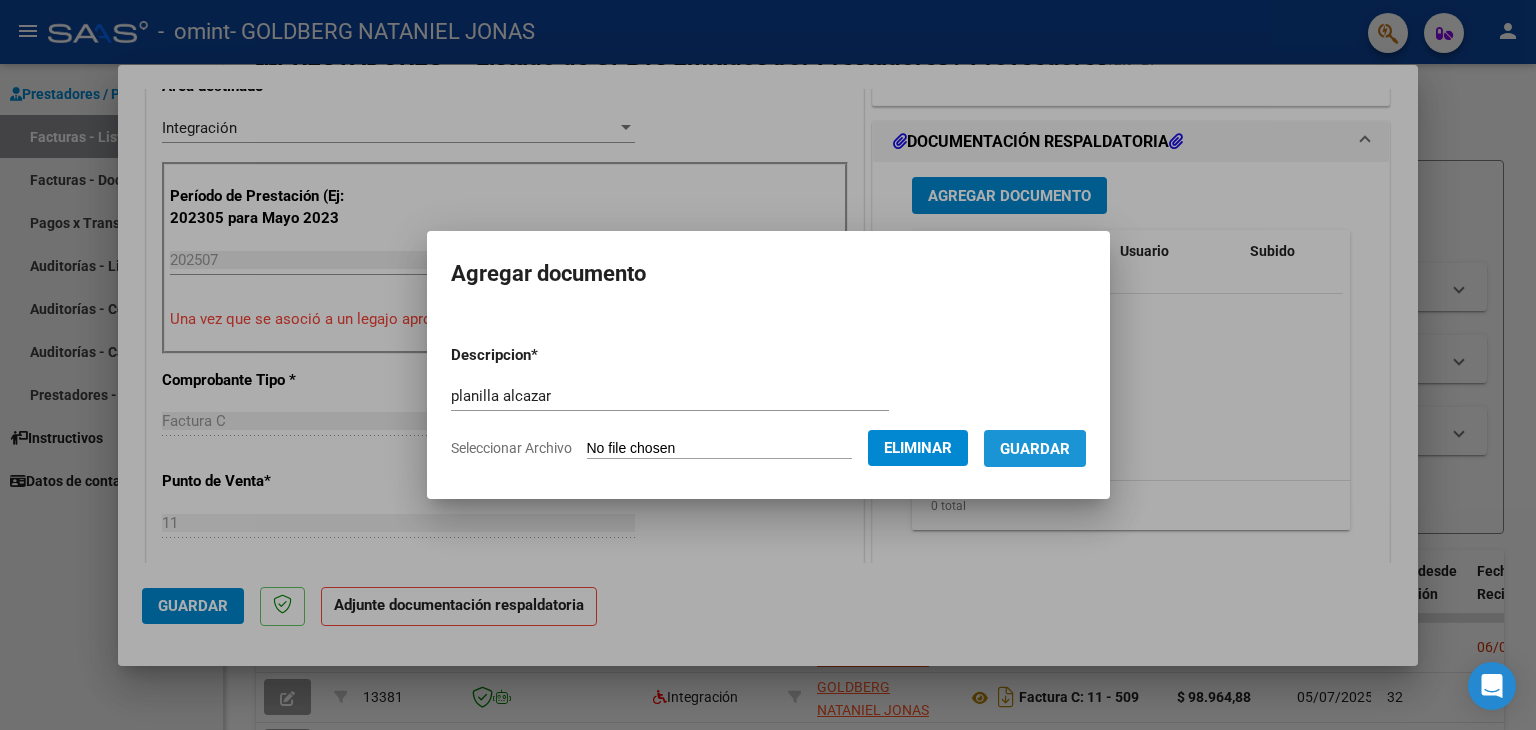 click on "Guardar" at bounding box center (1035, 449) 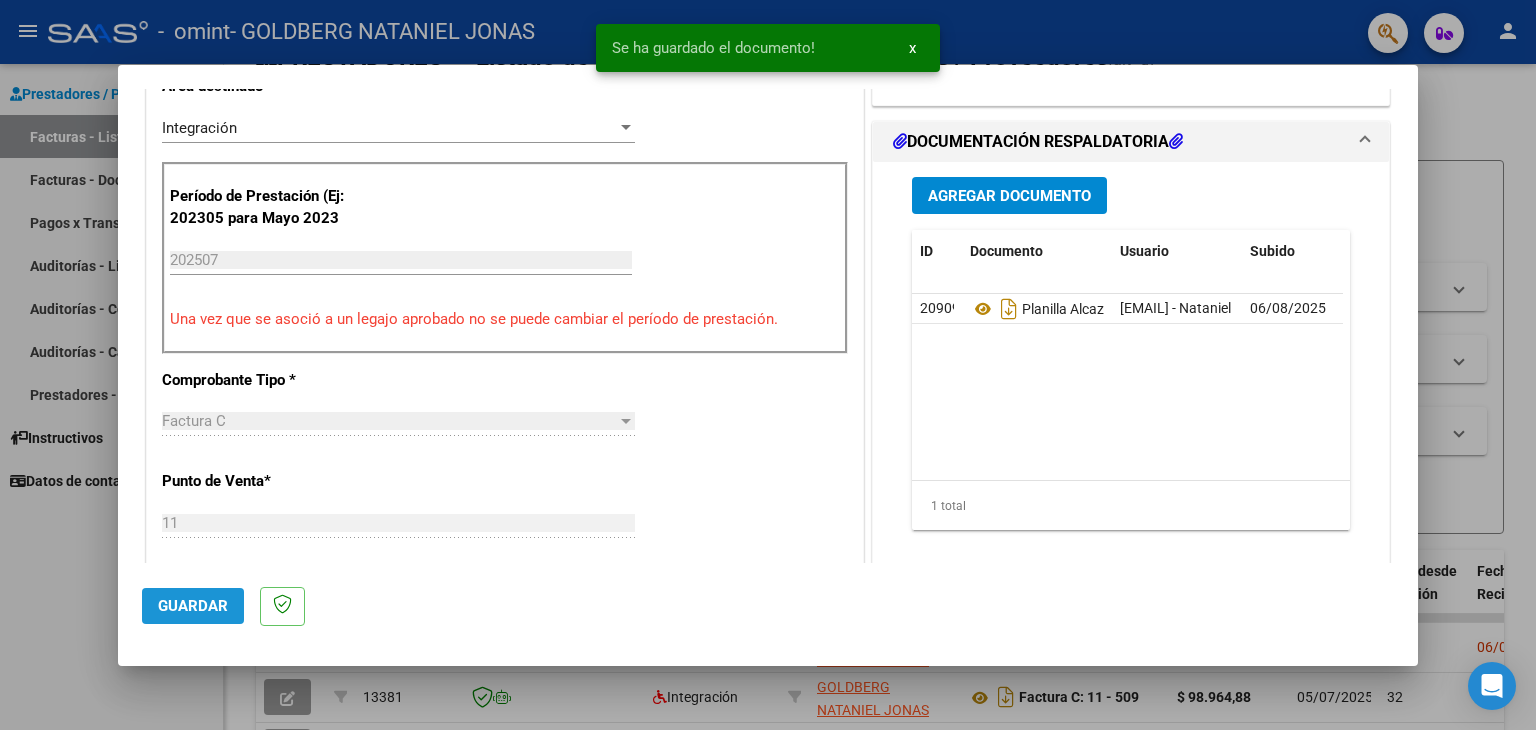 click on "Guardar" 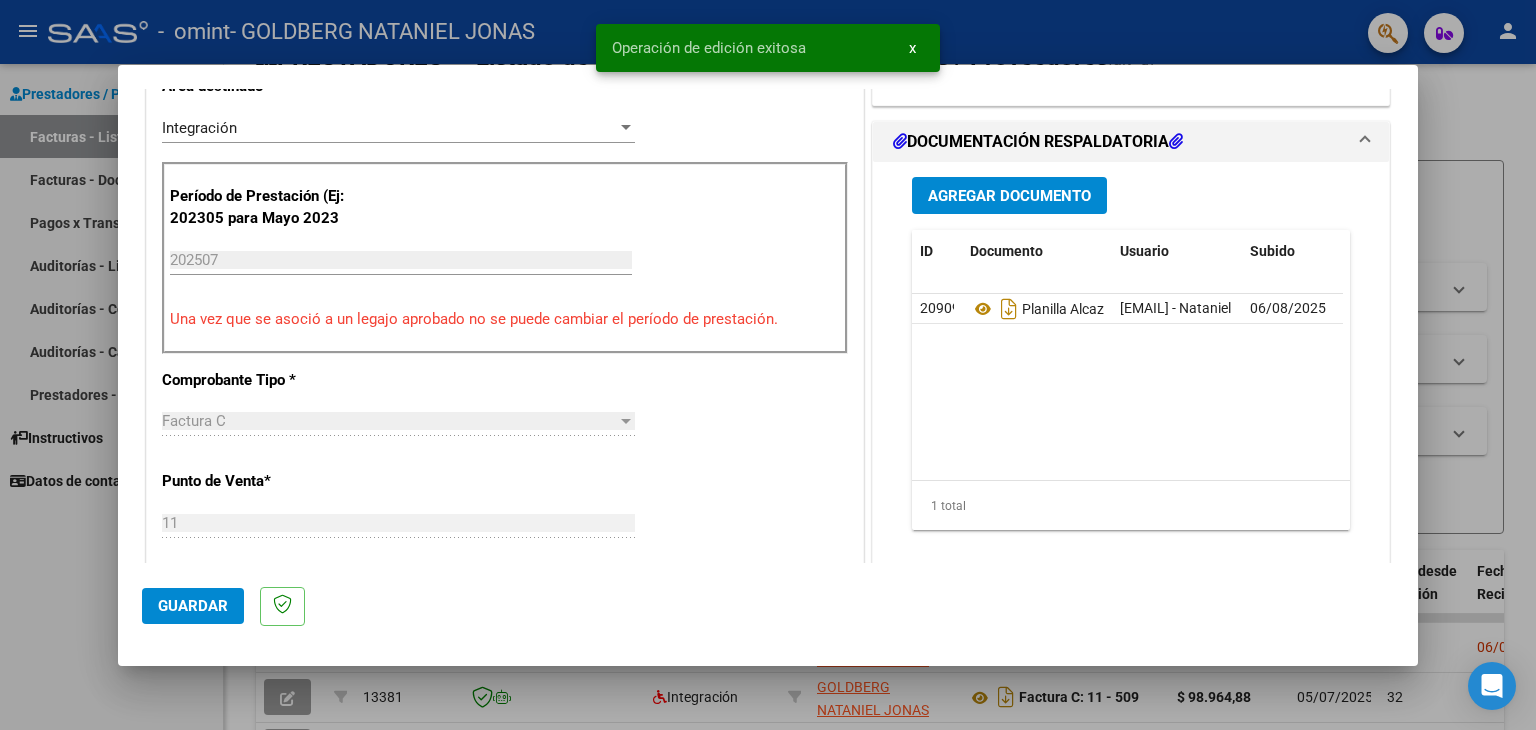 click at bounding box center (768, 365) 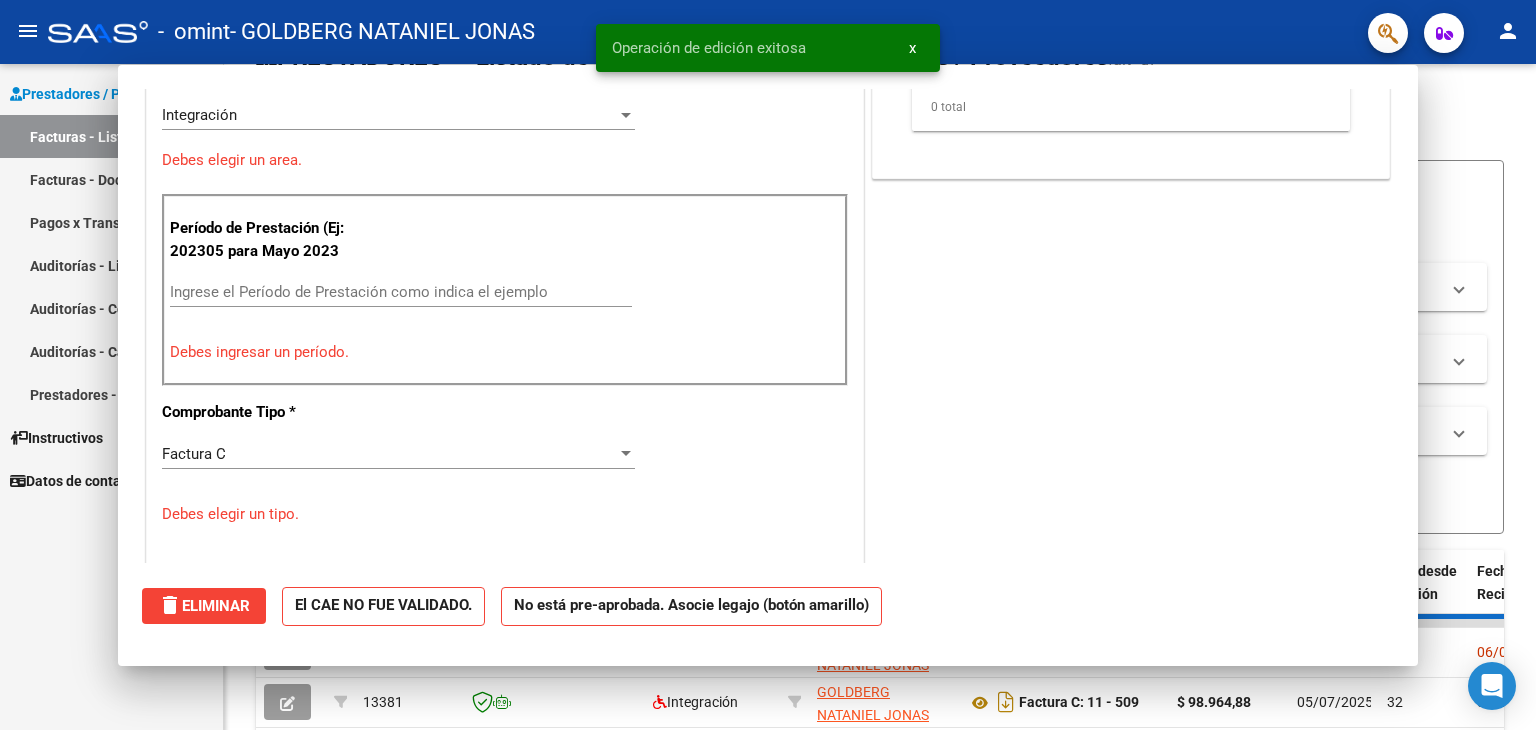scroll, scrollTop: 0, scrollLeft: 0, axis: both 